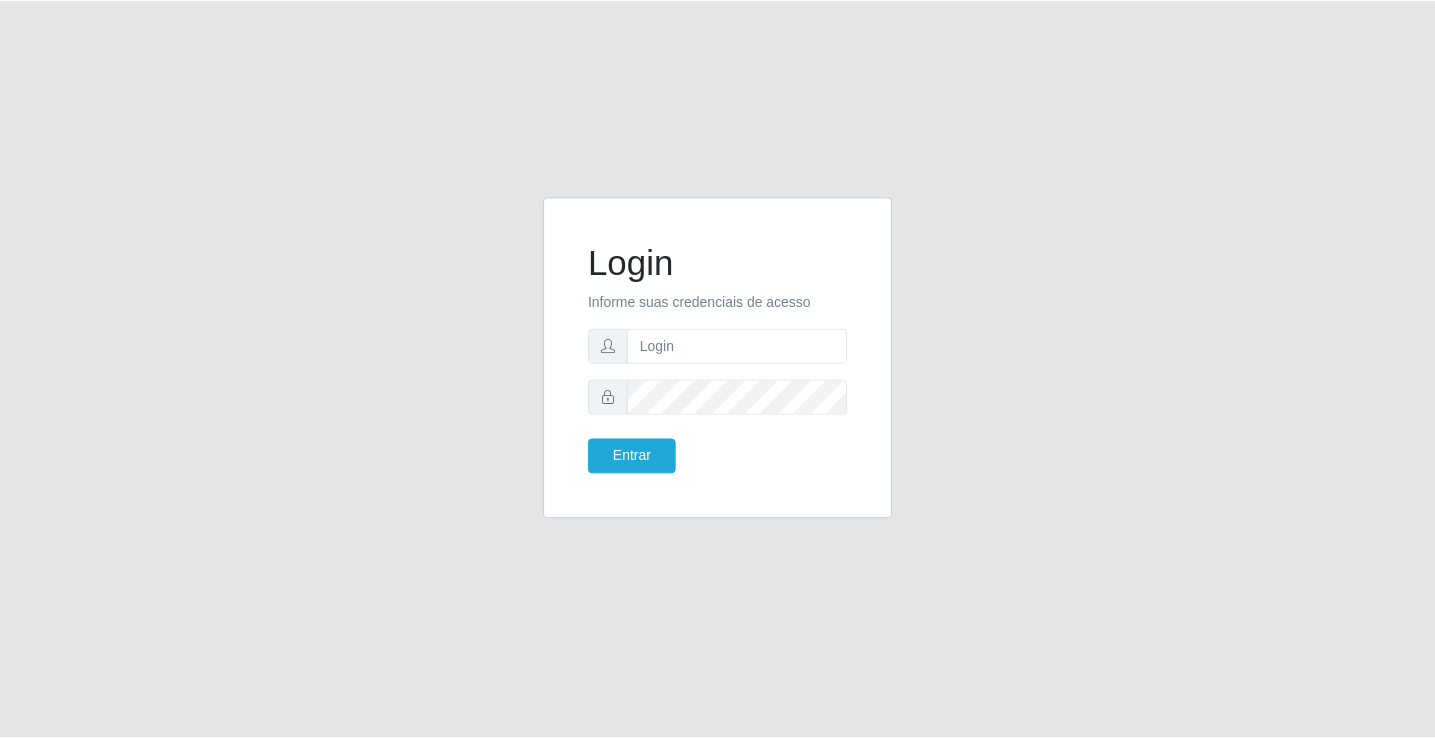 scroll, scrollTop: 0, scrollLeft: 0, axis: both 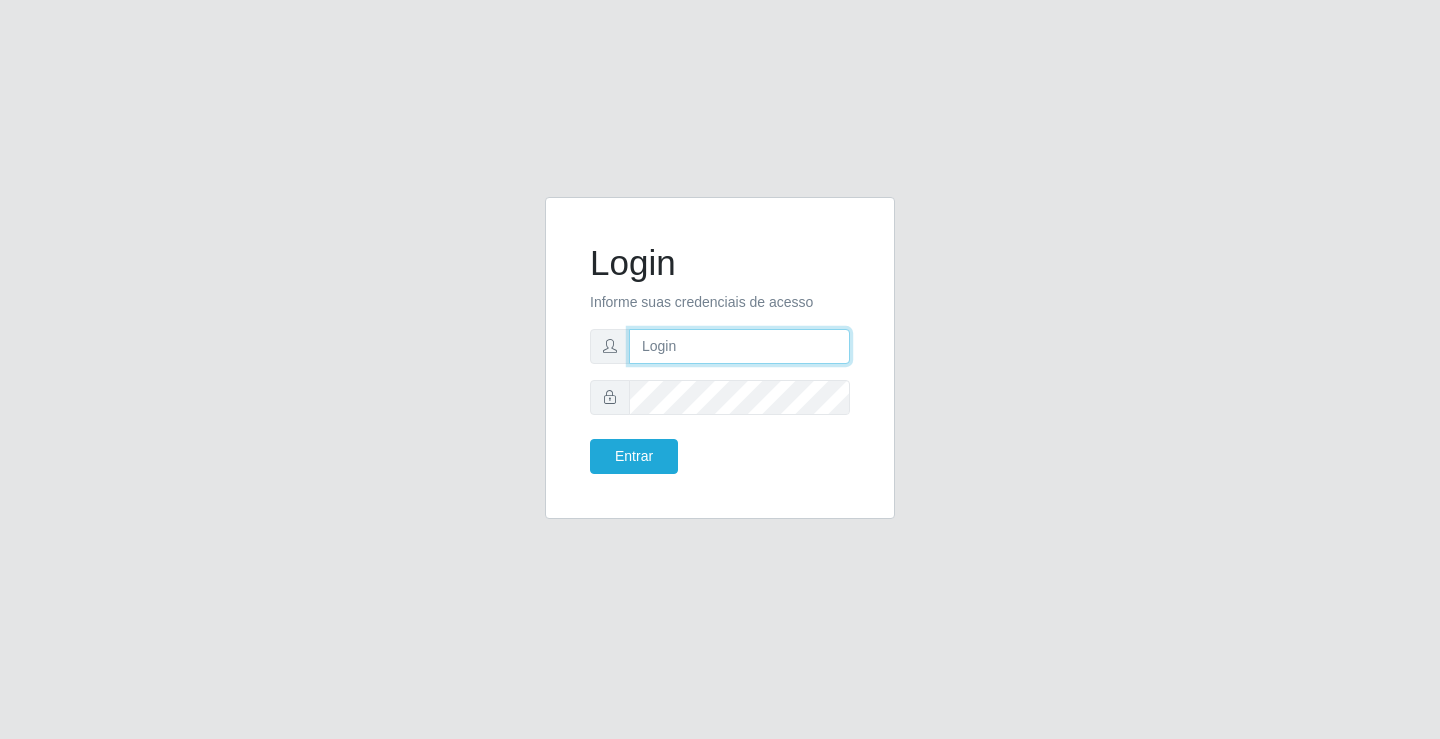 click at bounding box center (739, 346) 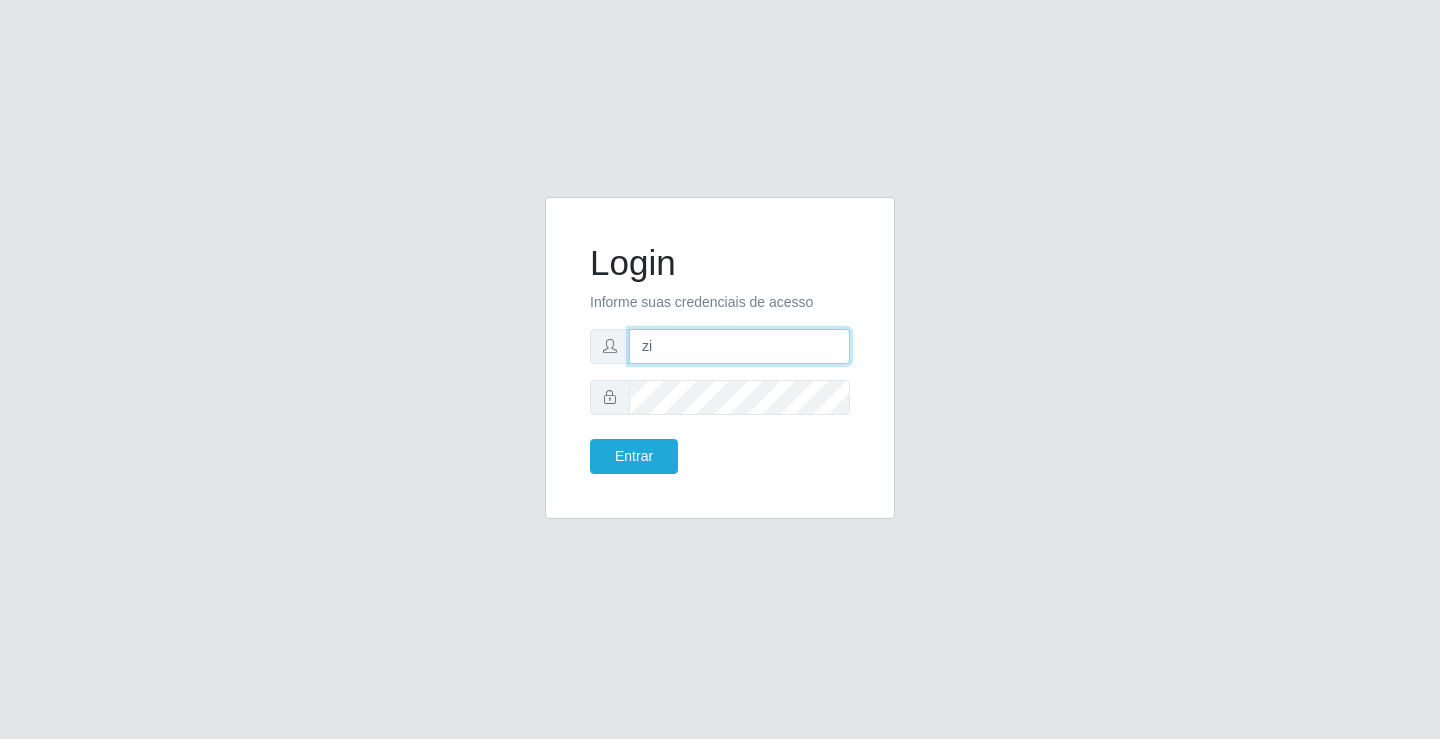 type on "[EMAIL]" 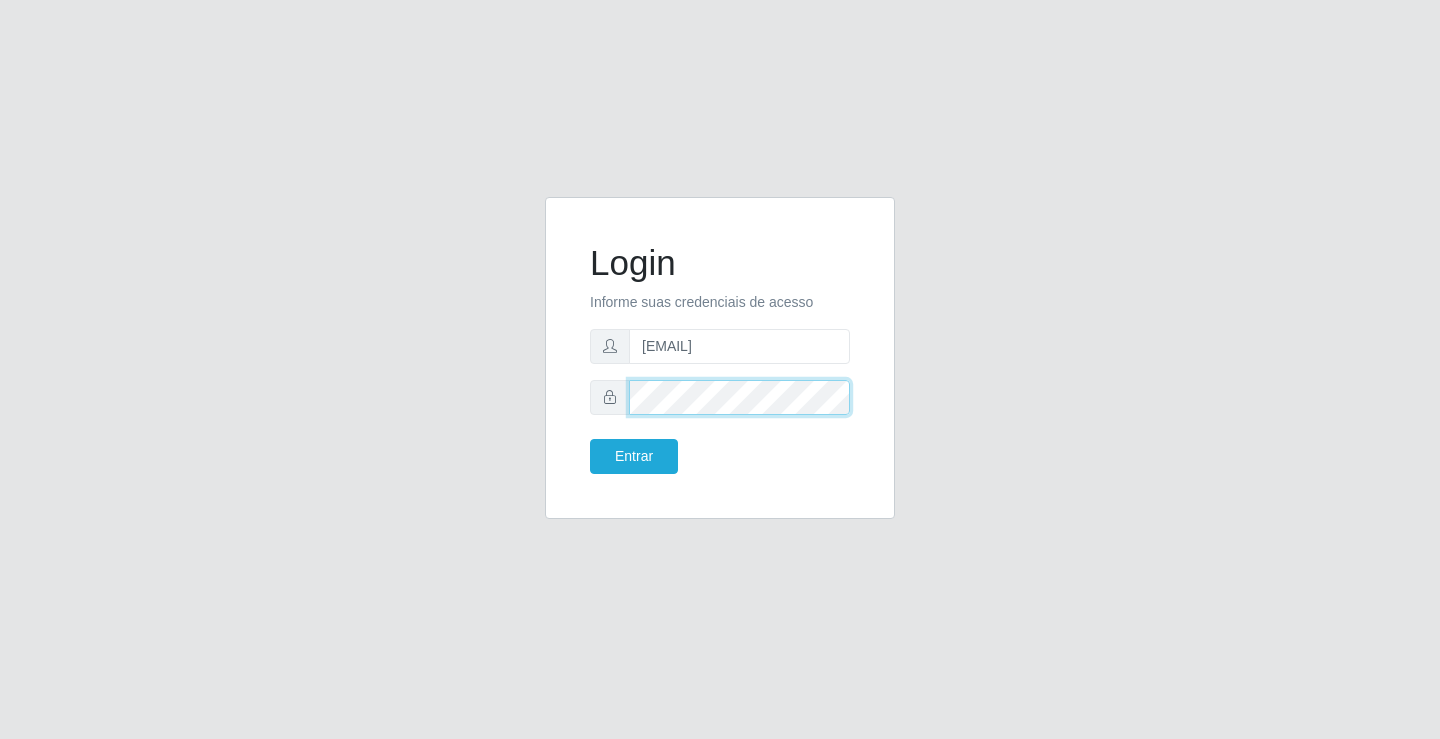 click on "Entrar" at bounding box center [634, 456] 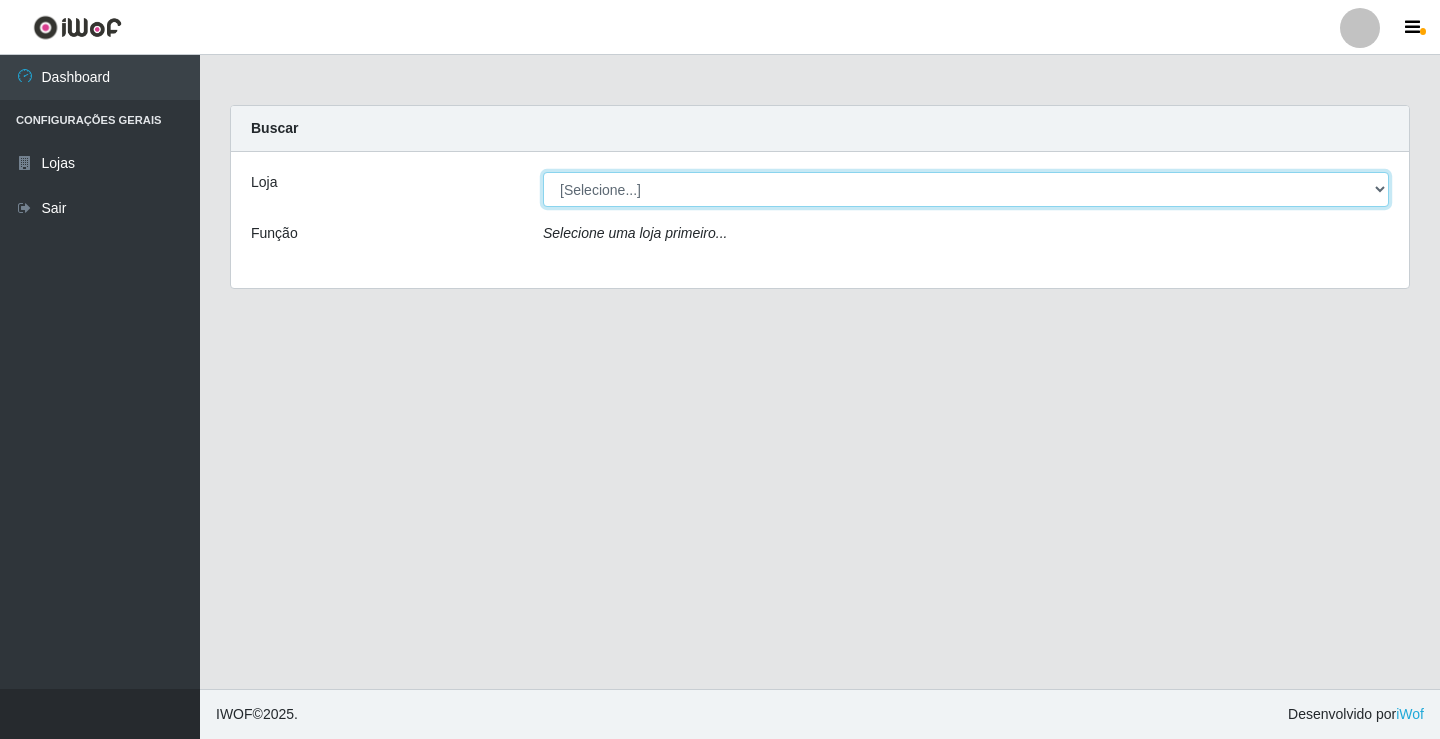 click on "[Selecione...] Ideal - [CITY]" at bounding box center (966, 189) 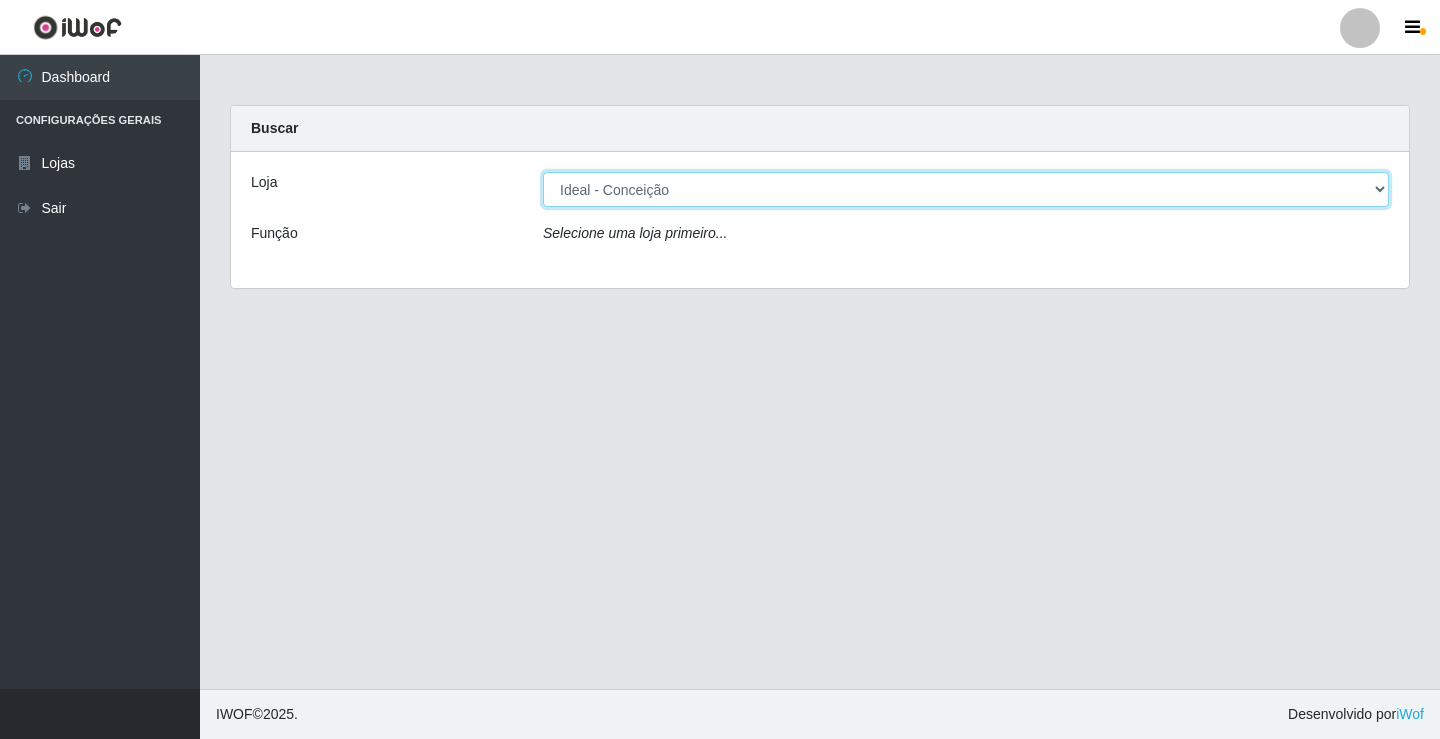 click on "[Selecione...] Ideal - [CITY]" at bounding box center [966, 189] 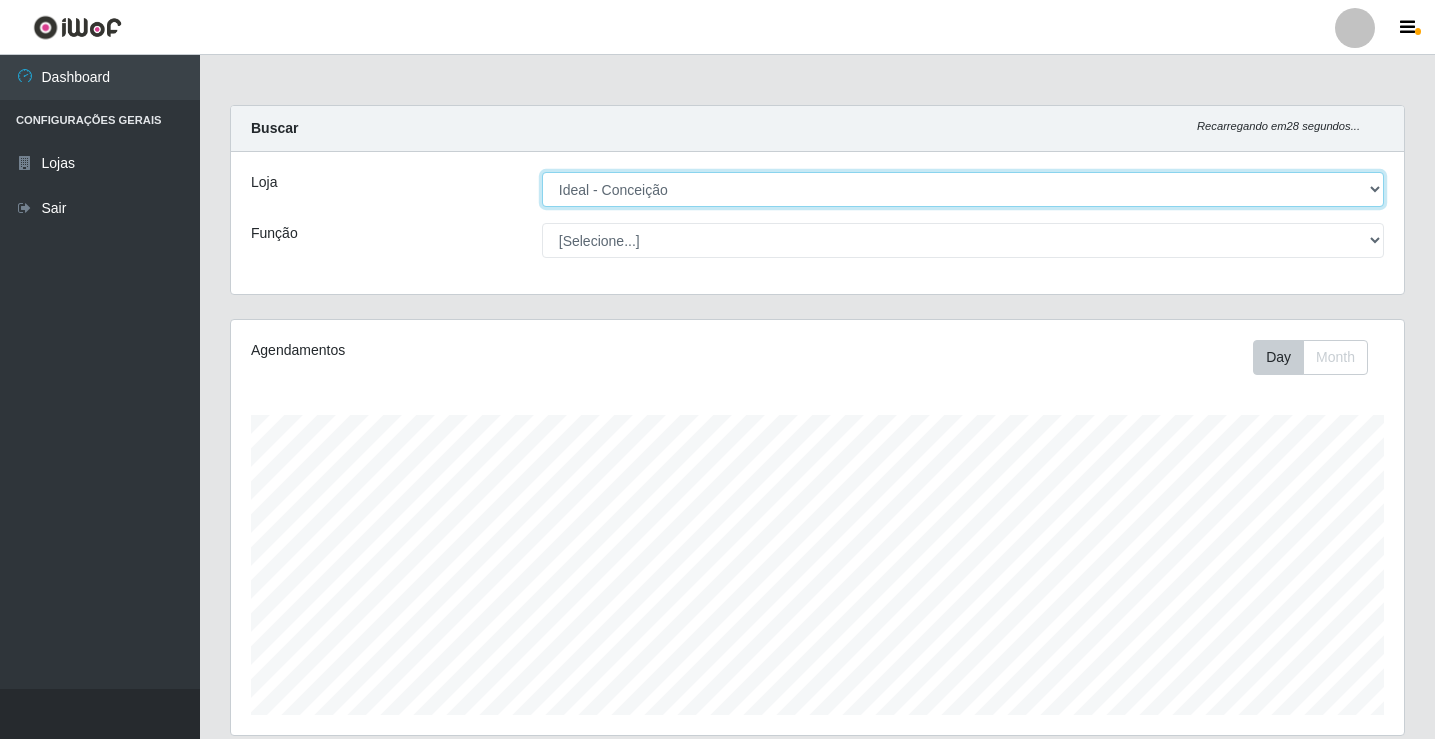 scroll, scrollTop: 999585, scrollLeft: 998827, axis: both 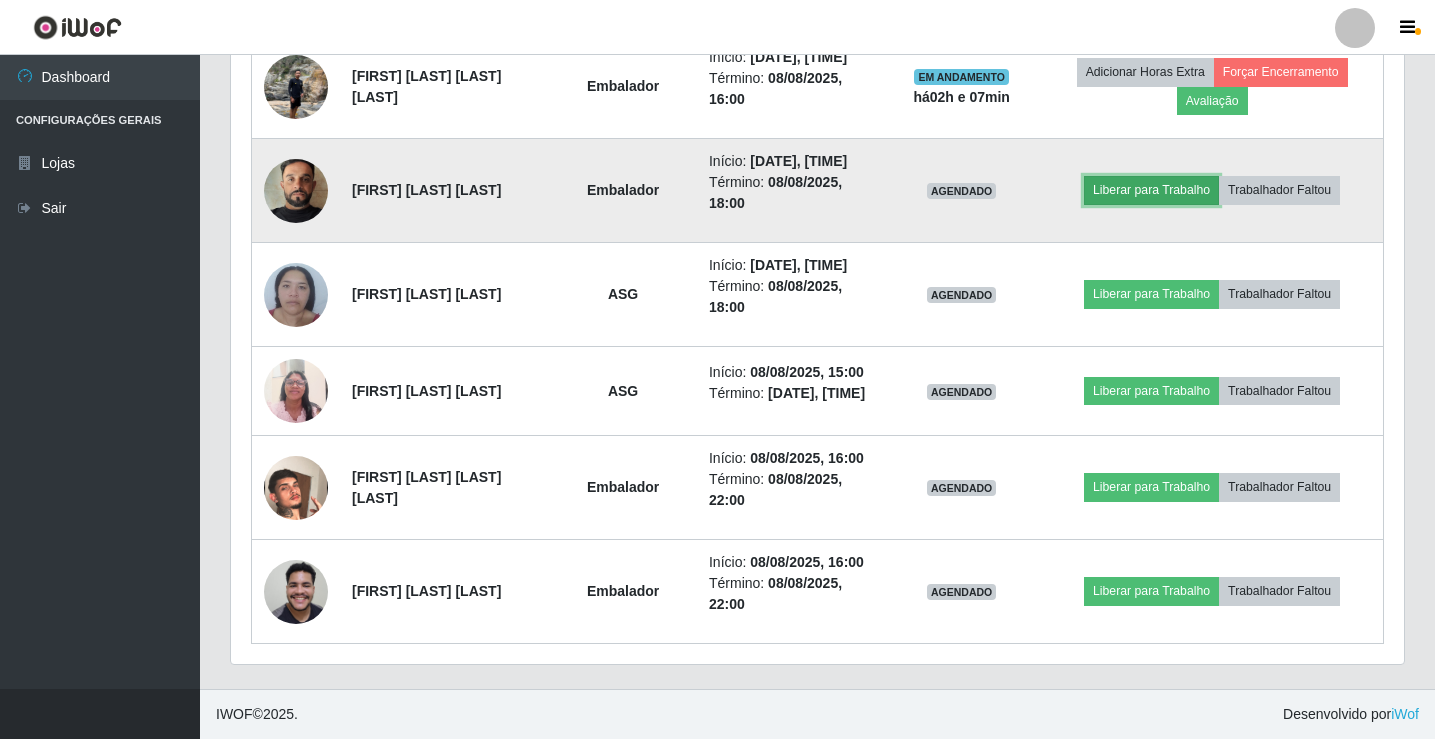 click on "Liberar para Trabalho" at bounding box center (1151, 190) 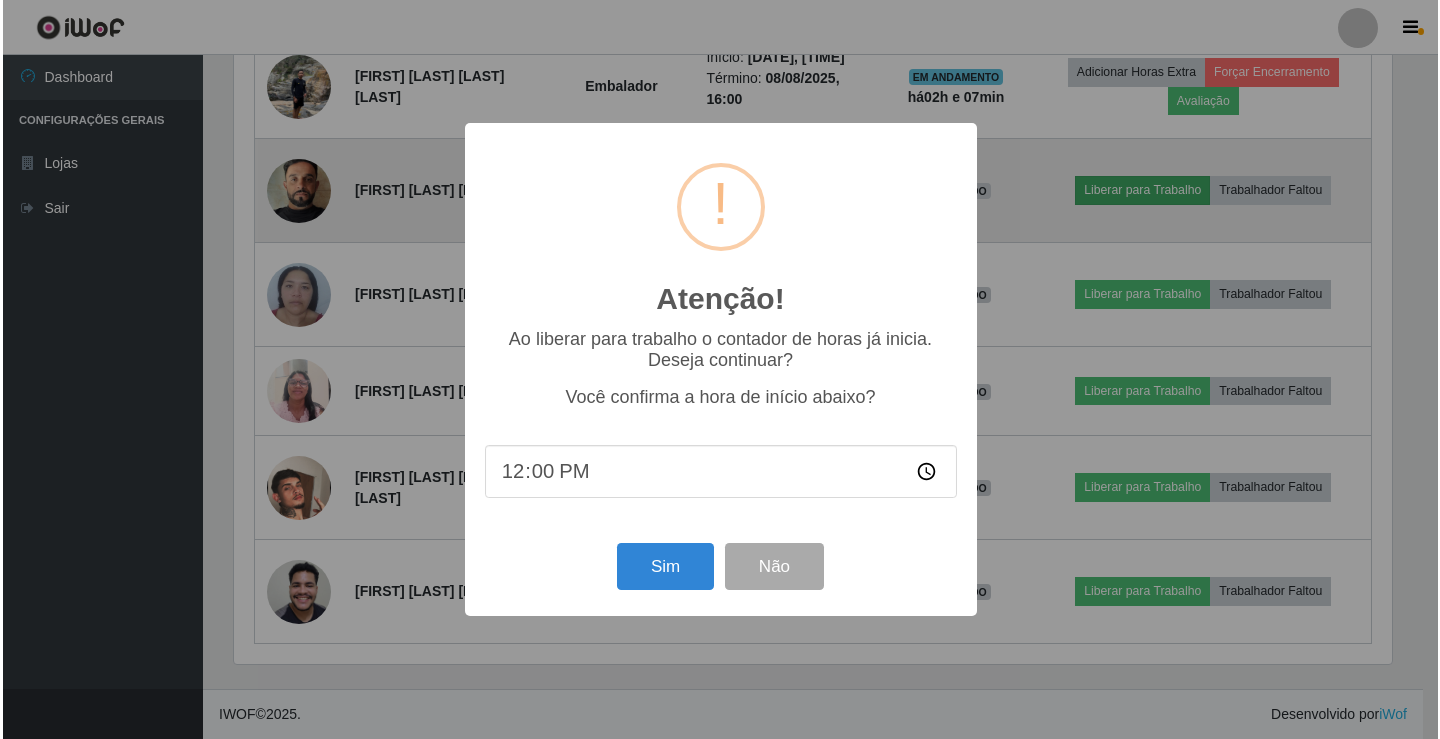 scroll, scrollTop: 999585, scrollLeft: 998837, axis: both 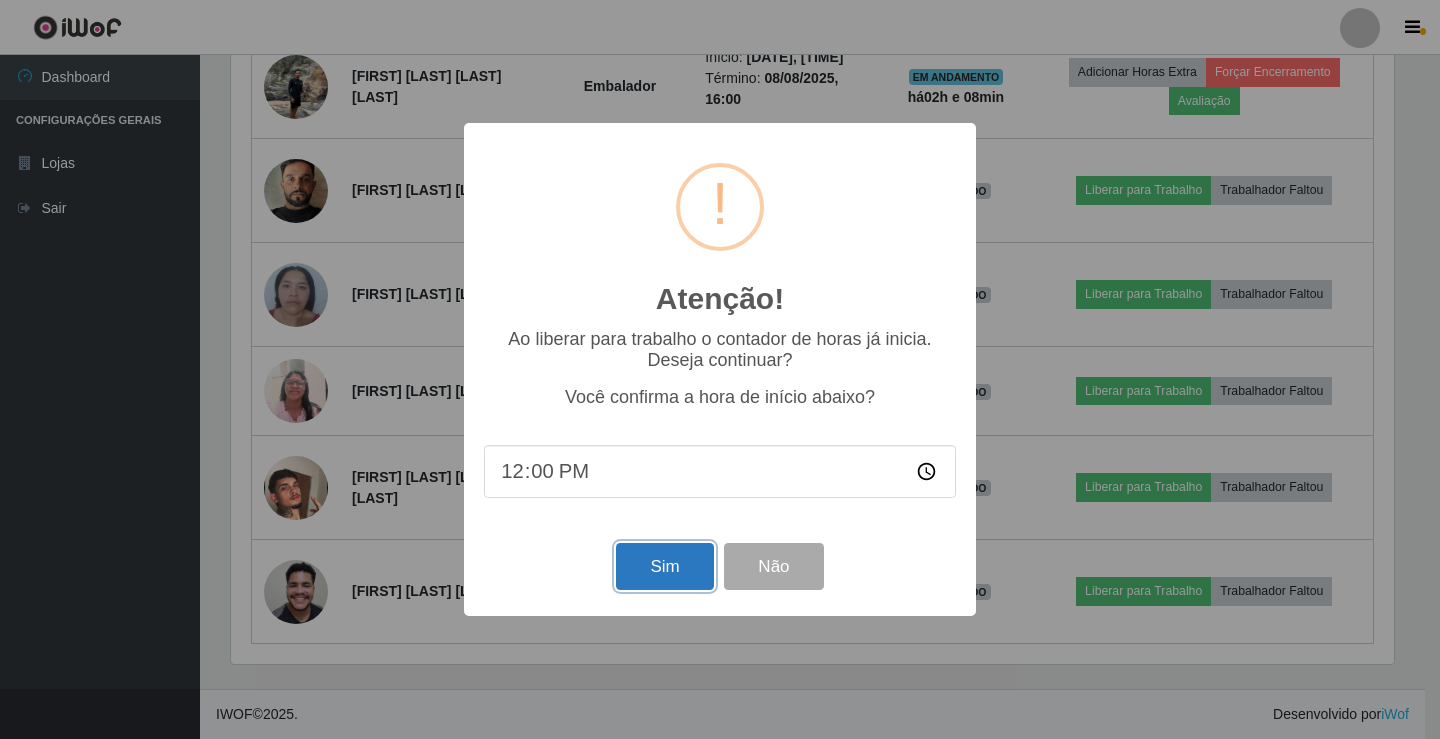 click on "Sim" at bounding box center (664, 566) 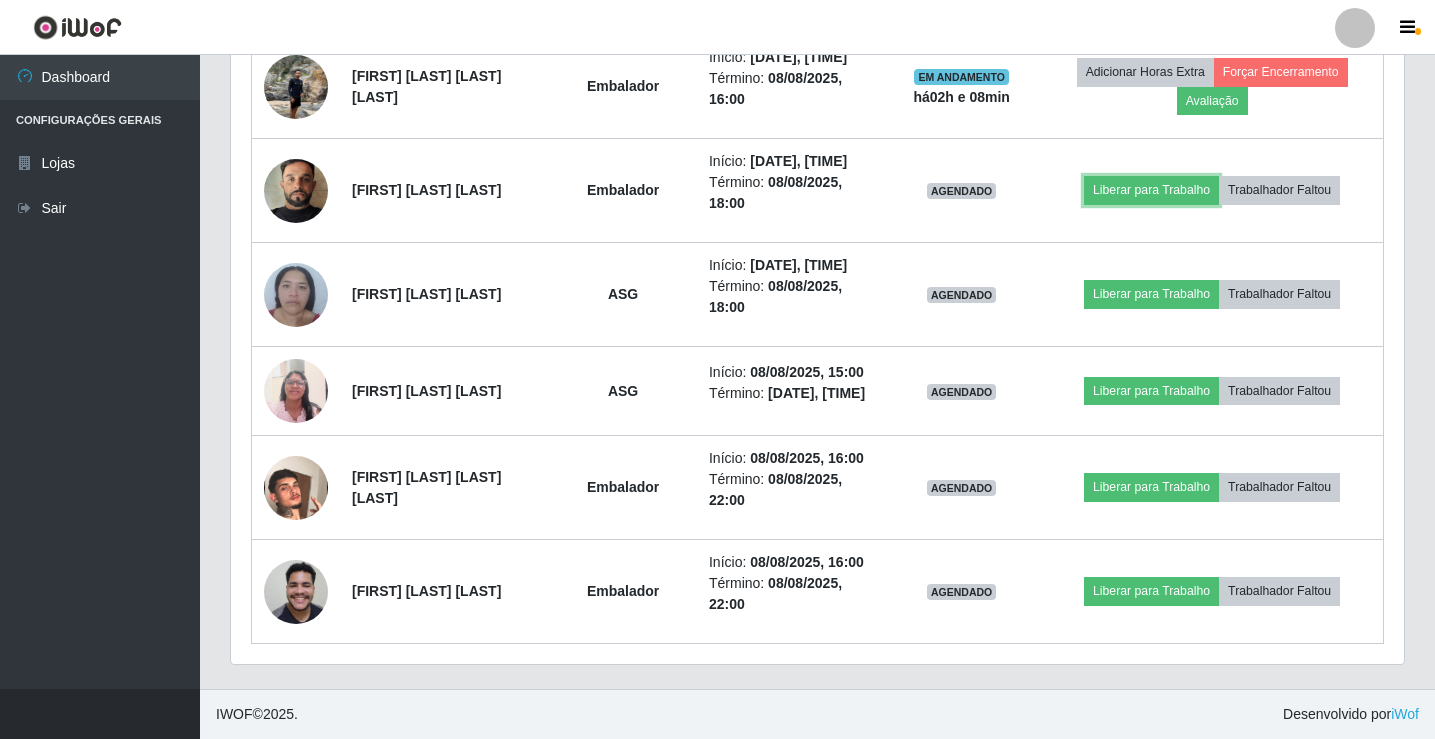 scroll, scrollTop: 999585, scrollLeft: 998827, axis: both 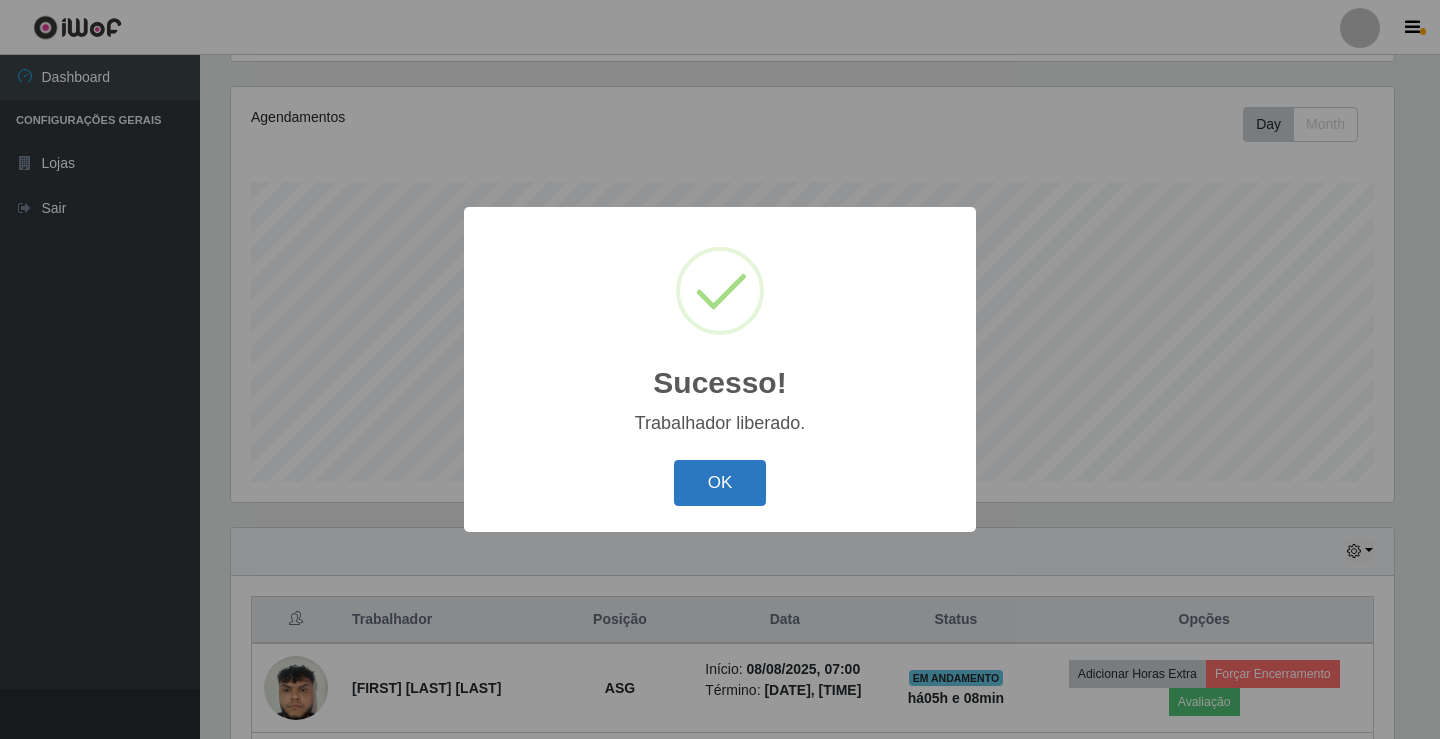 click on "OK" at bounding box center (720, 483) 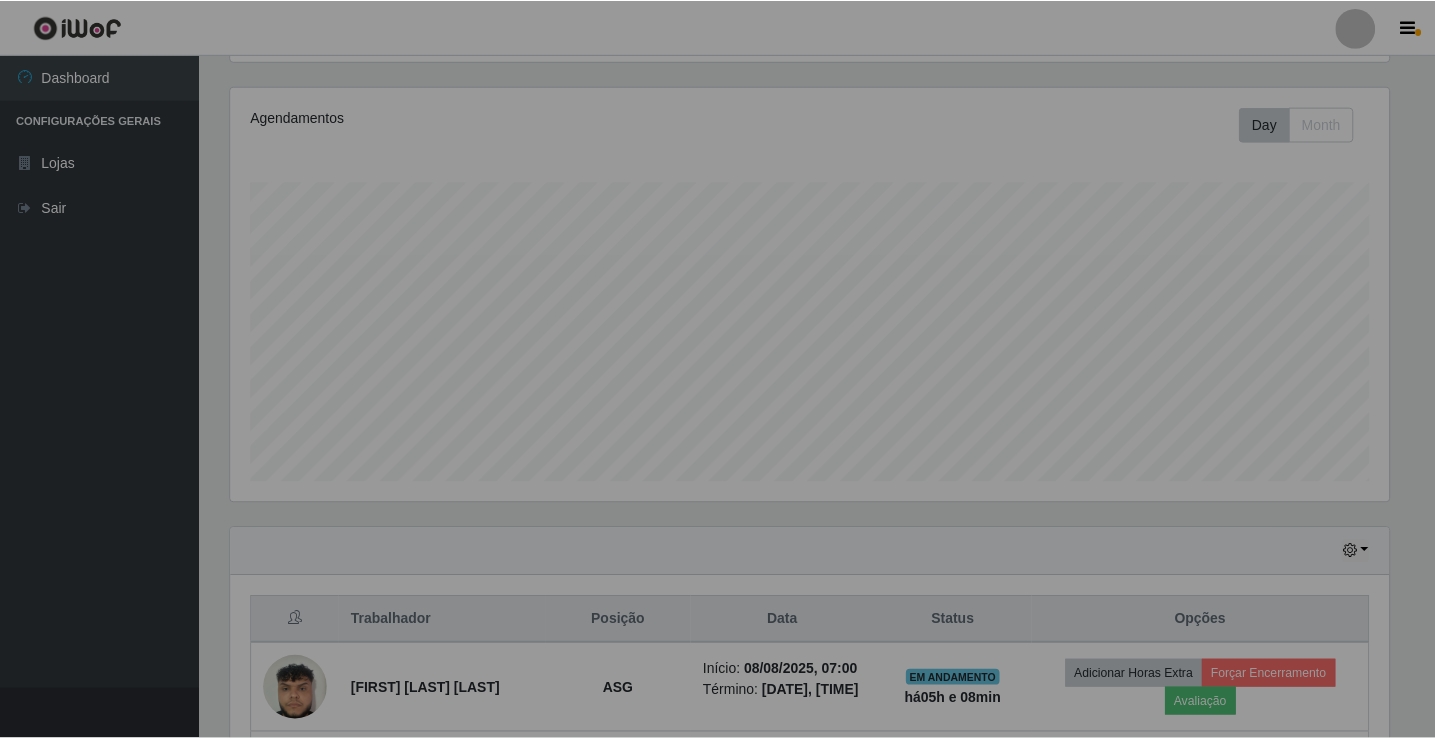 scroll, scrollTop: 234, scrollLeft: 0, axis: vertical 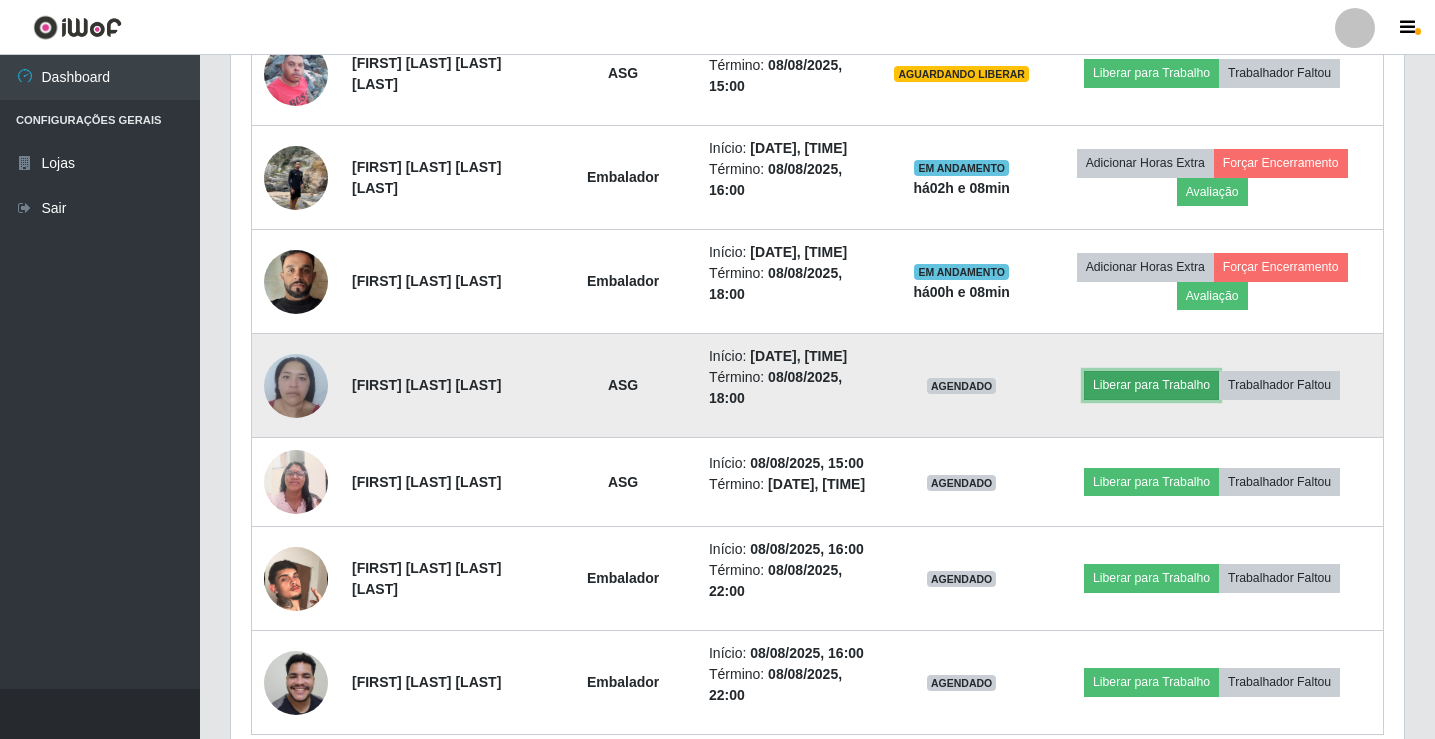 click on "Liberar para Trabalho" at bounding box center [1151, 385] 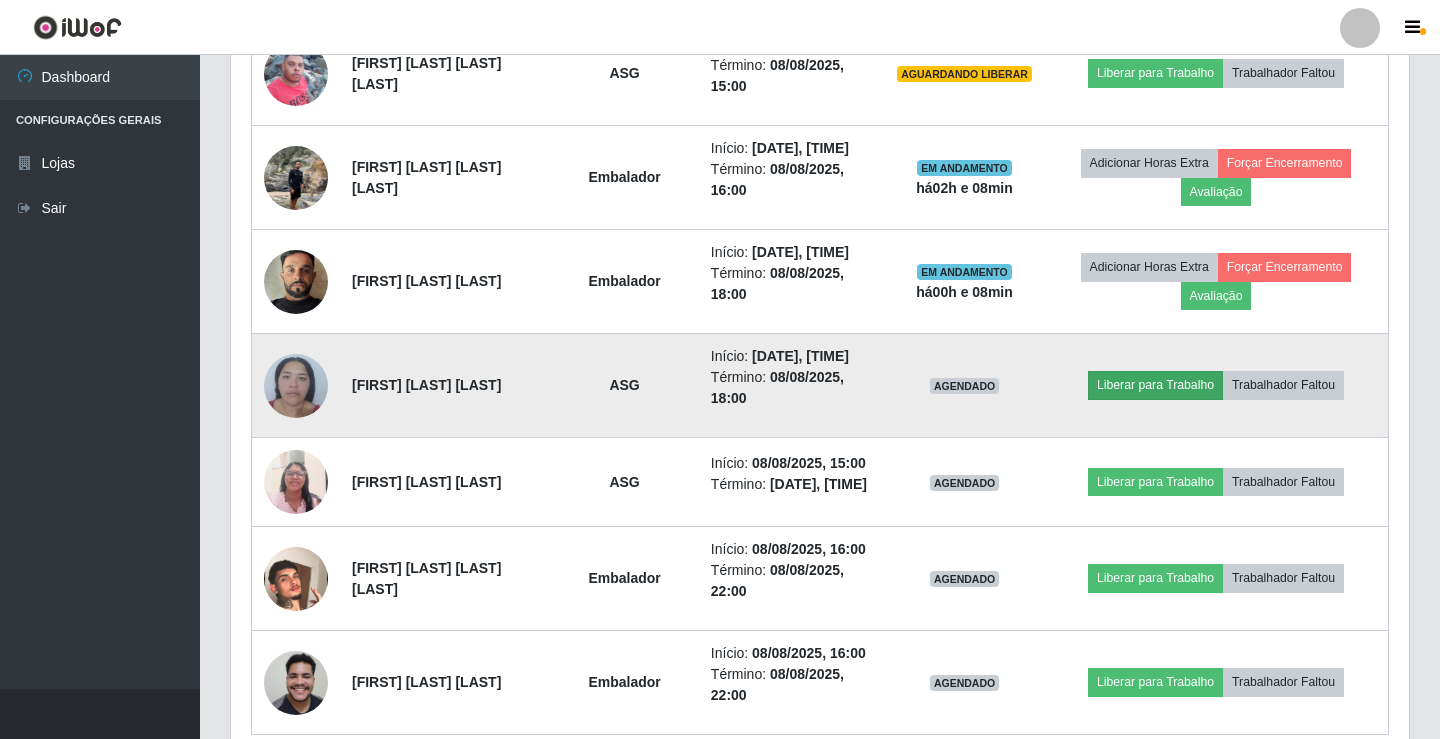 scroll, scrollTop: 999585, scrollLeft: 998837, axis: both 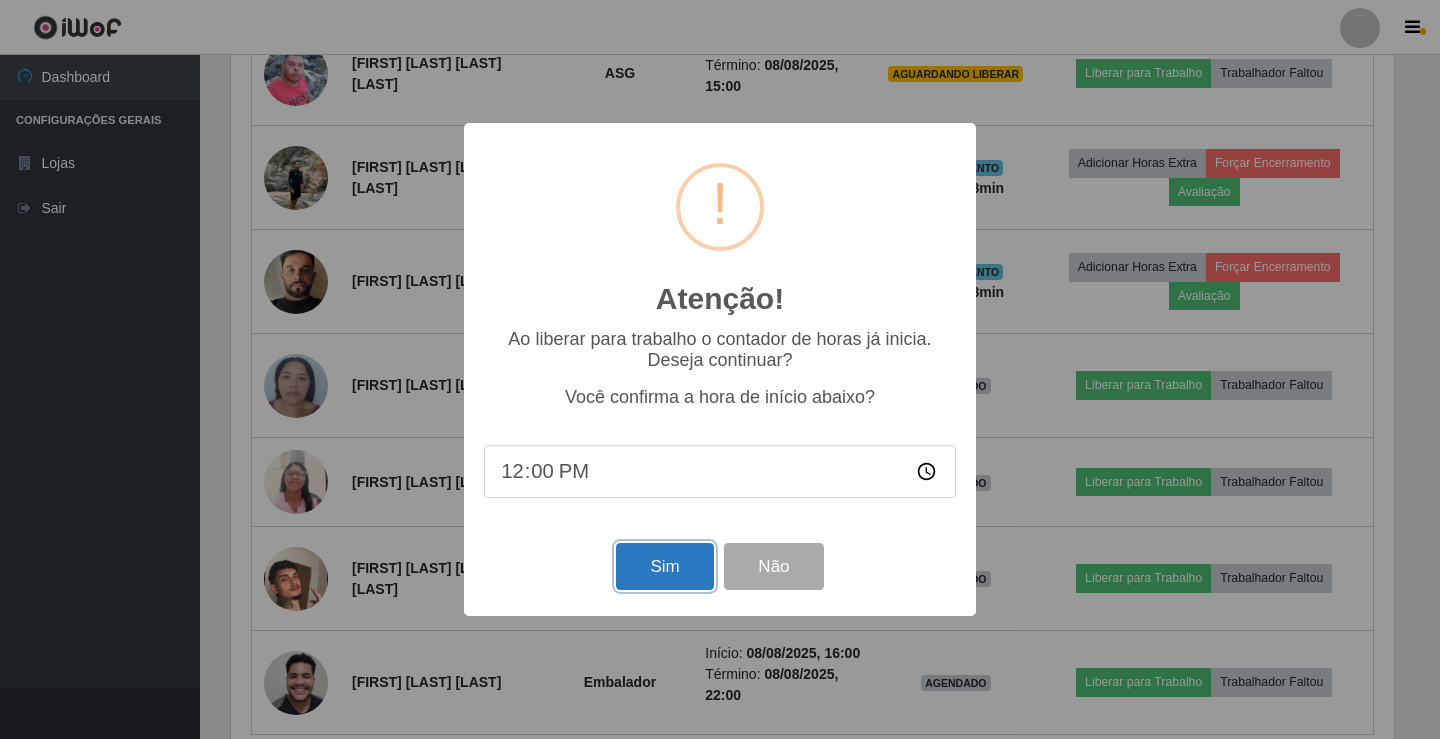 click on "Sim" at bounding box center [664, 566] 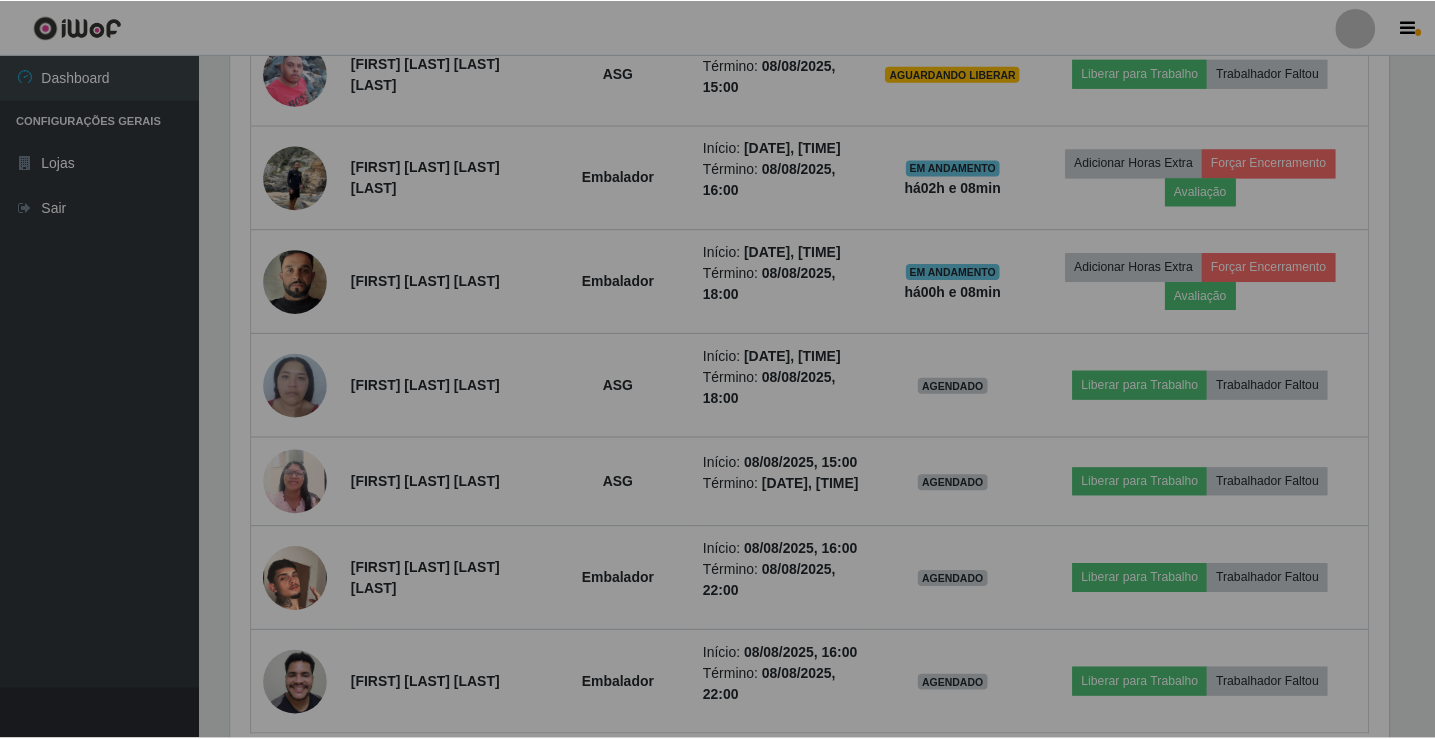 scroll, scrollTop: 999585, scrollLeft: 998827, axis: both 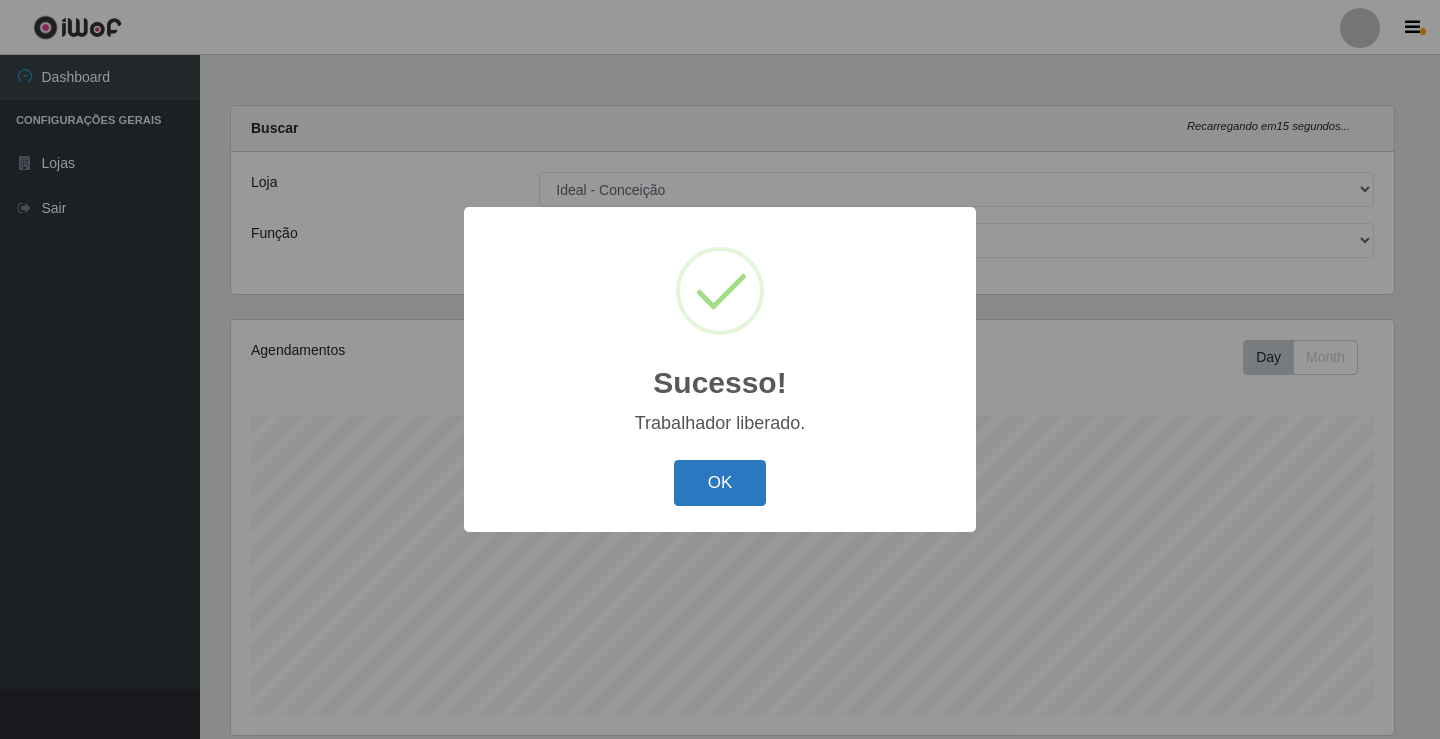 click on "OK" at bounding box center [720, 483] 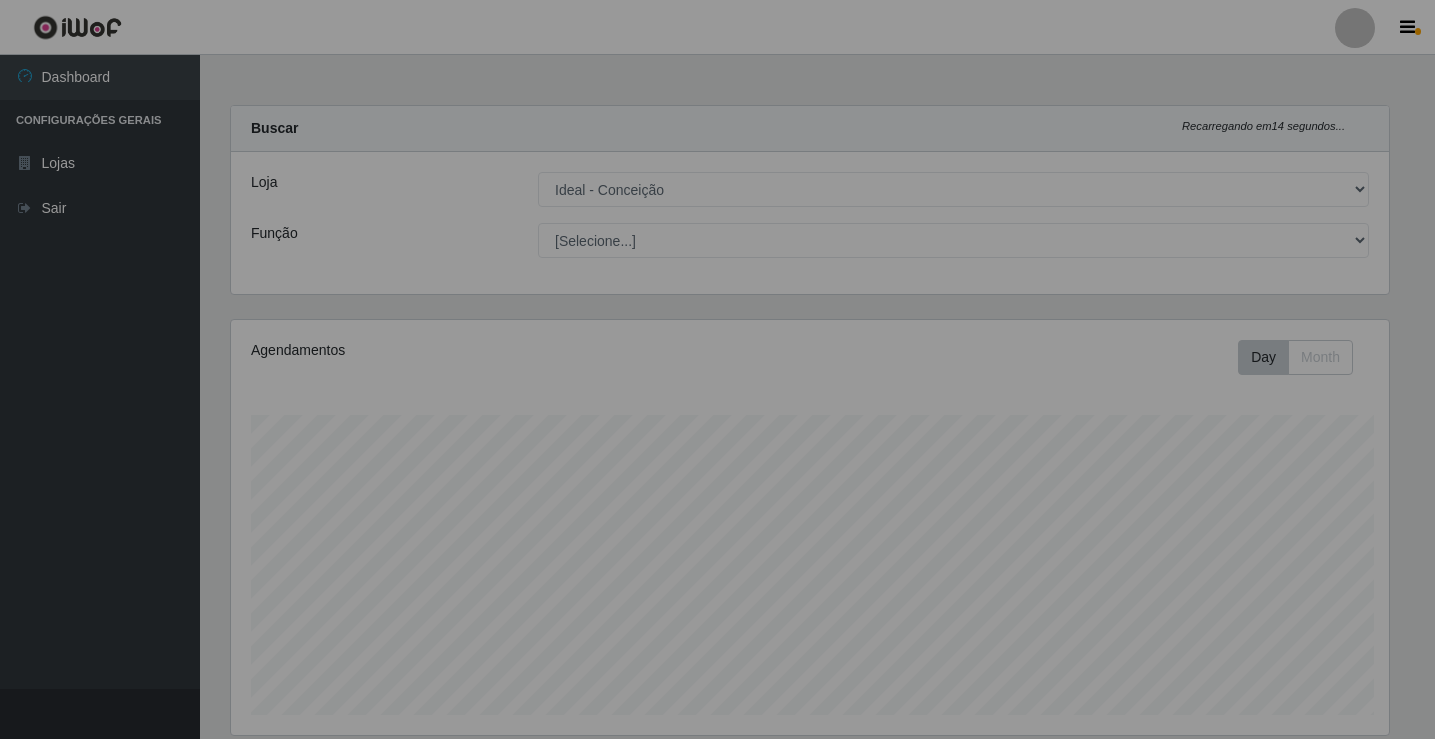 scroll, scrollTop: 999585, scrollLeft: 998827, axis: both 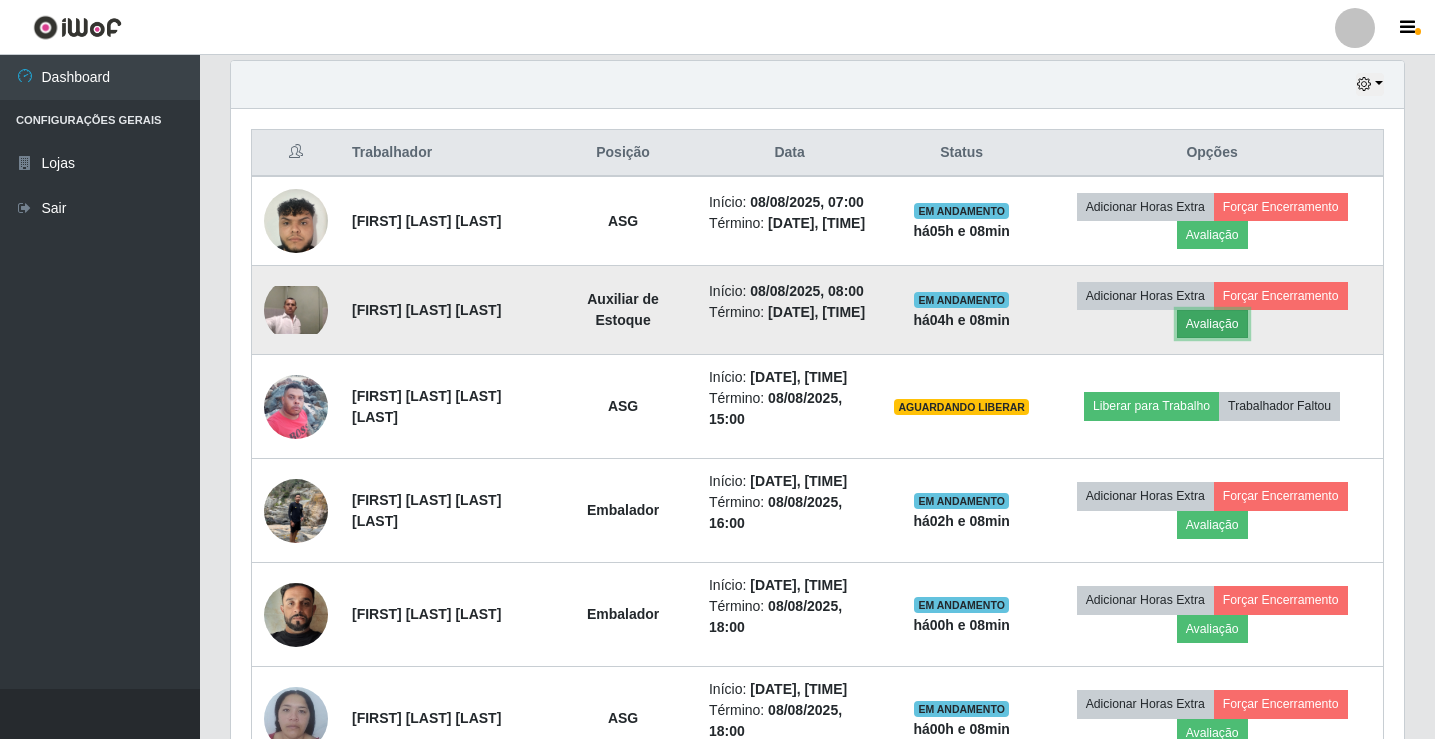 click on "Avaliação" at bounding box center [1212, 324] 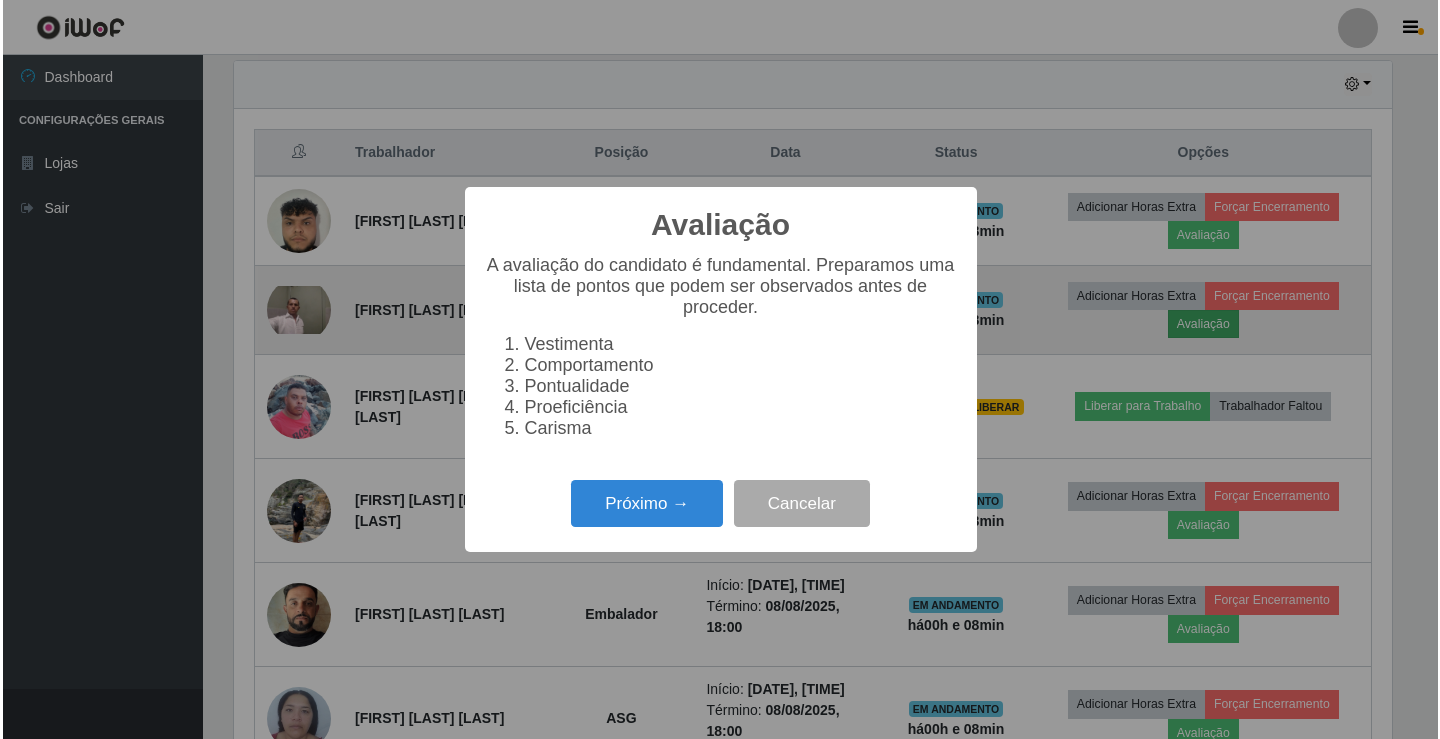 scroll, scrollTop: 999585, scrollLeft: 998837, axis: both 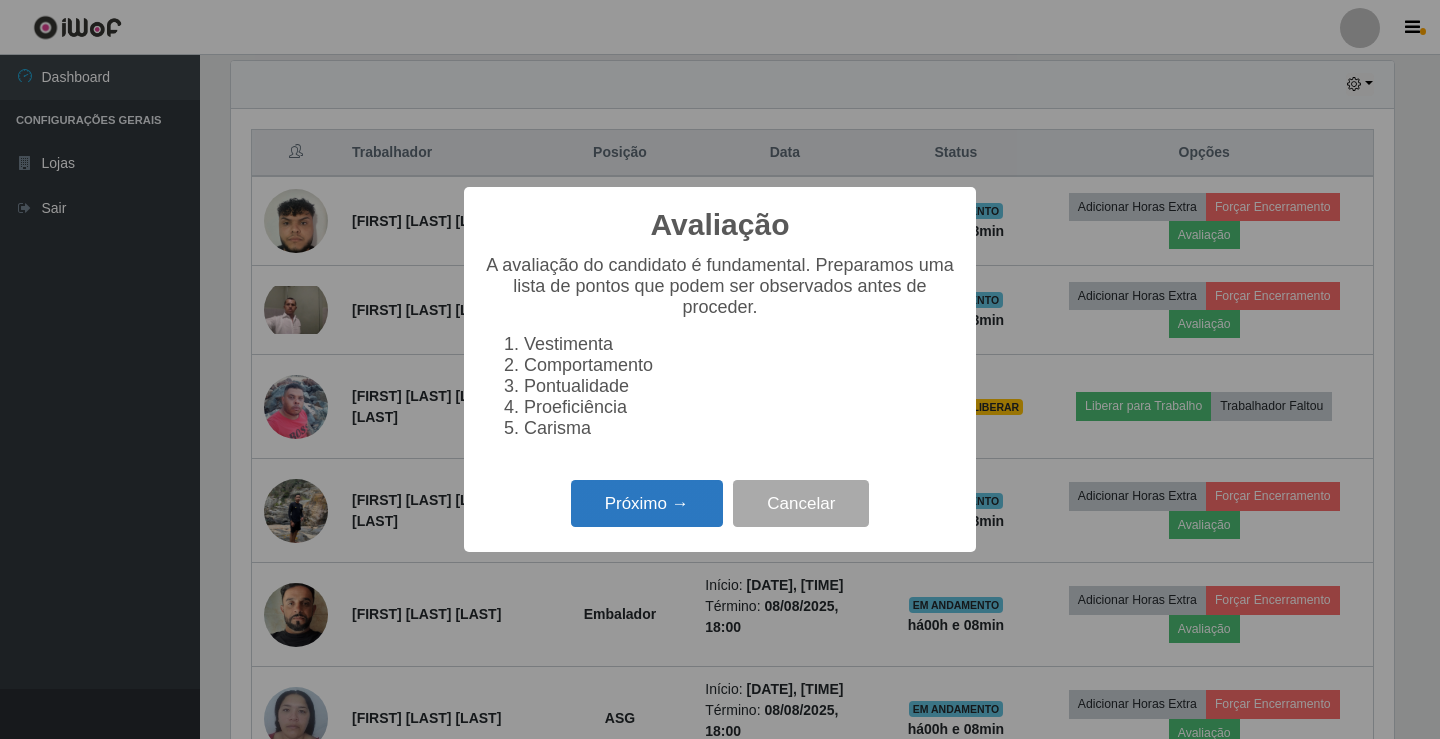 click on "Próximo →" at bounding box center (647, 503) 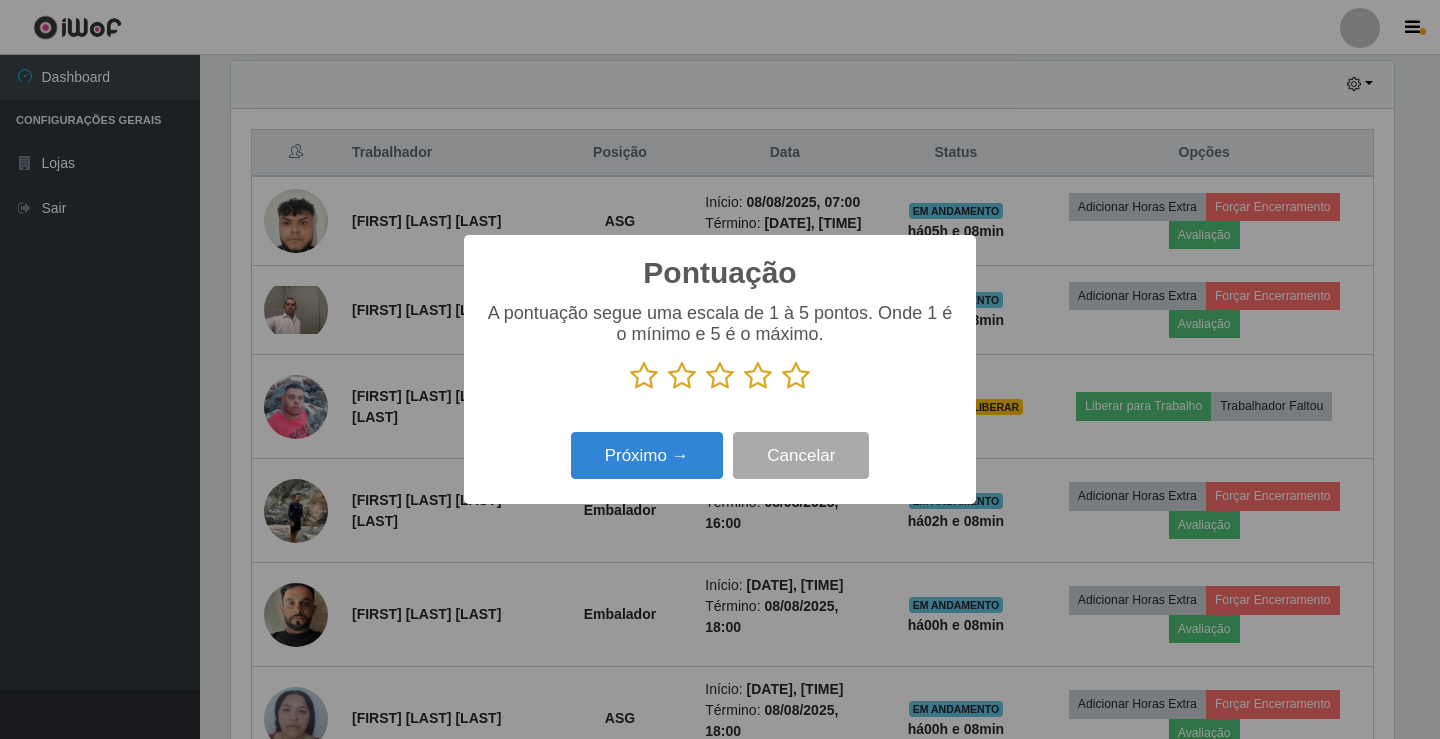 scroll, scrollTop: 999585, scrollLeft: 998837, axis: both 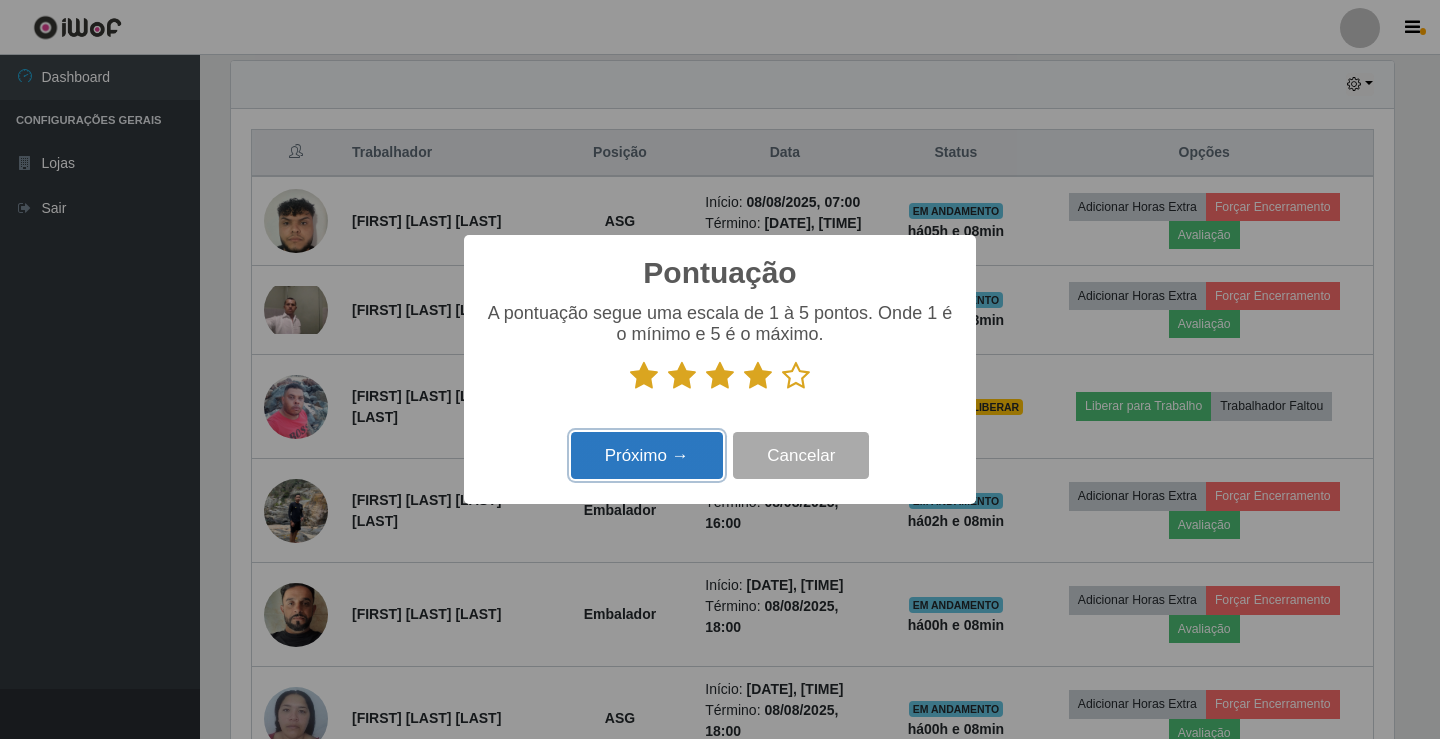 click on "Próximo →" at bounding box center [647, 455] 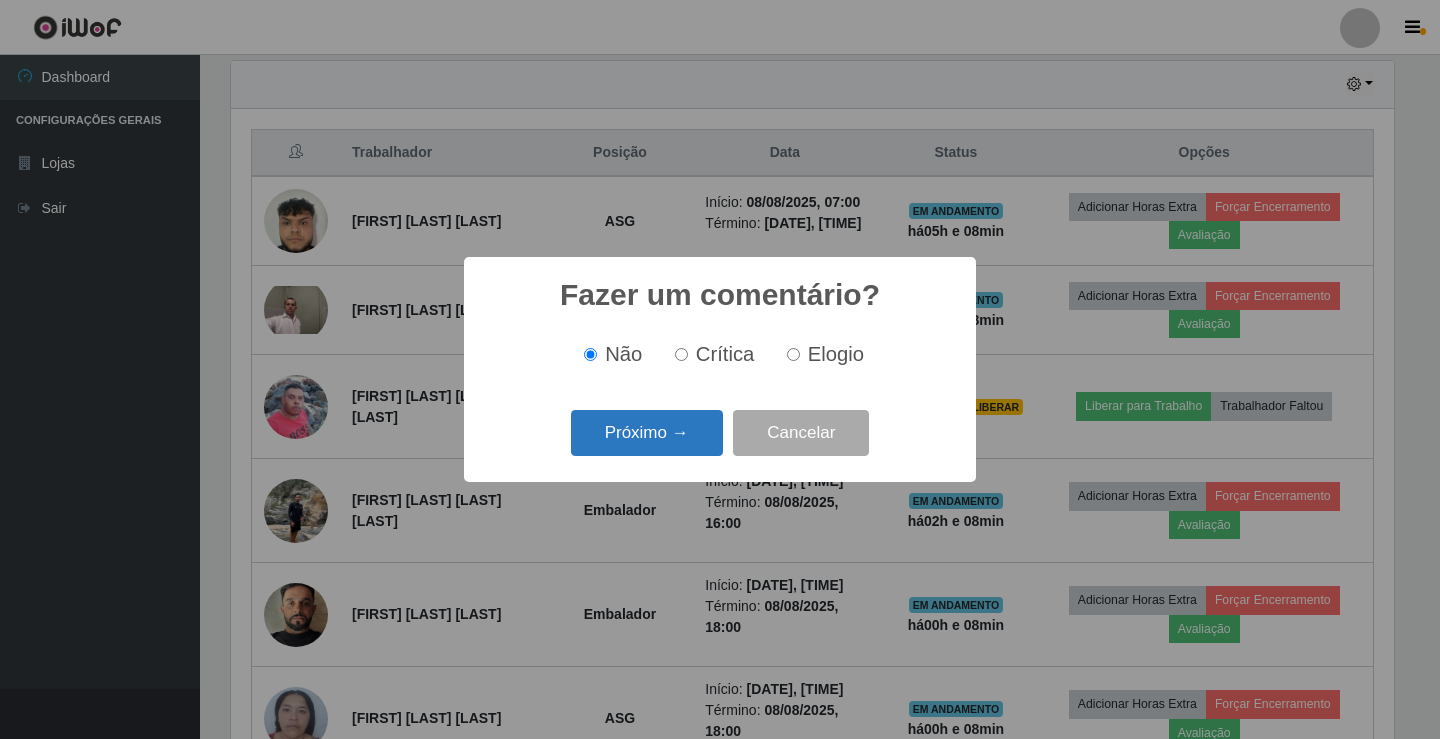 click on "Próximo →" at bounding box center [647, 433] 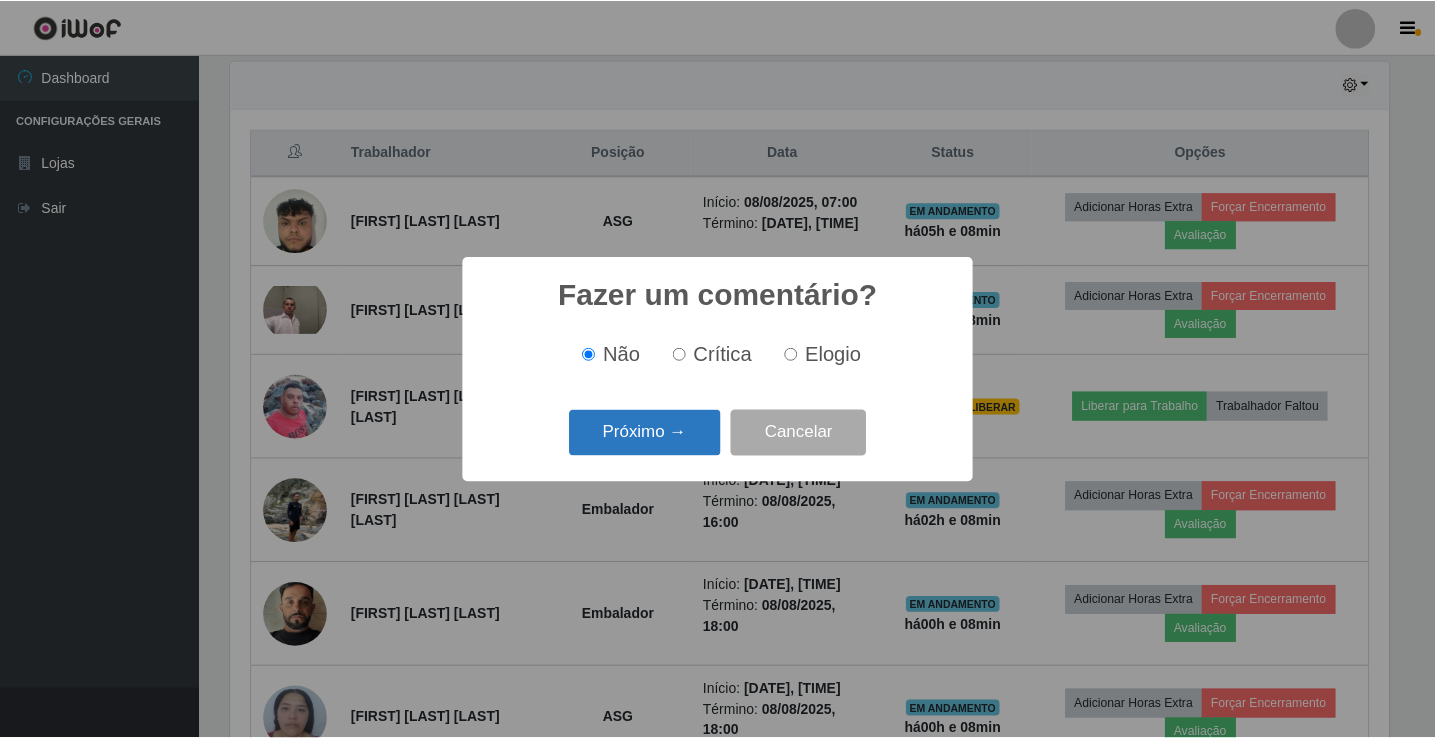 scroll 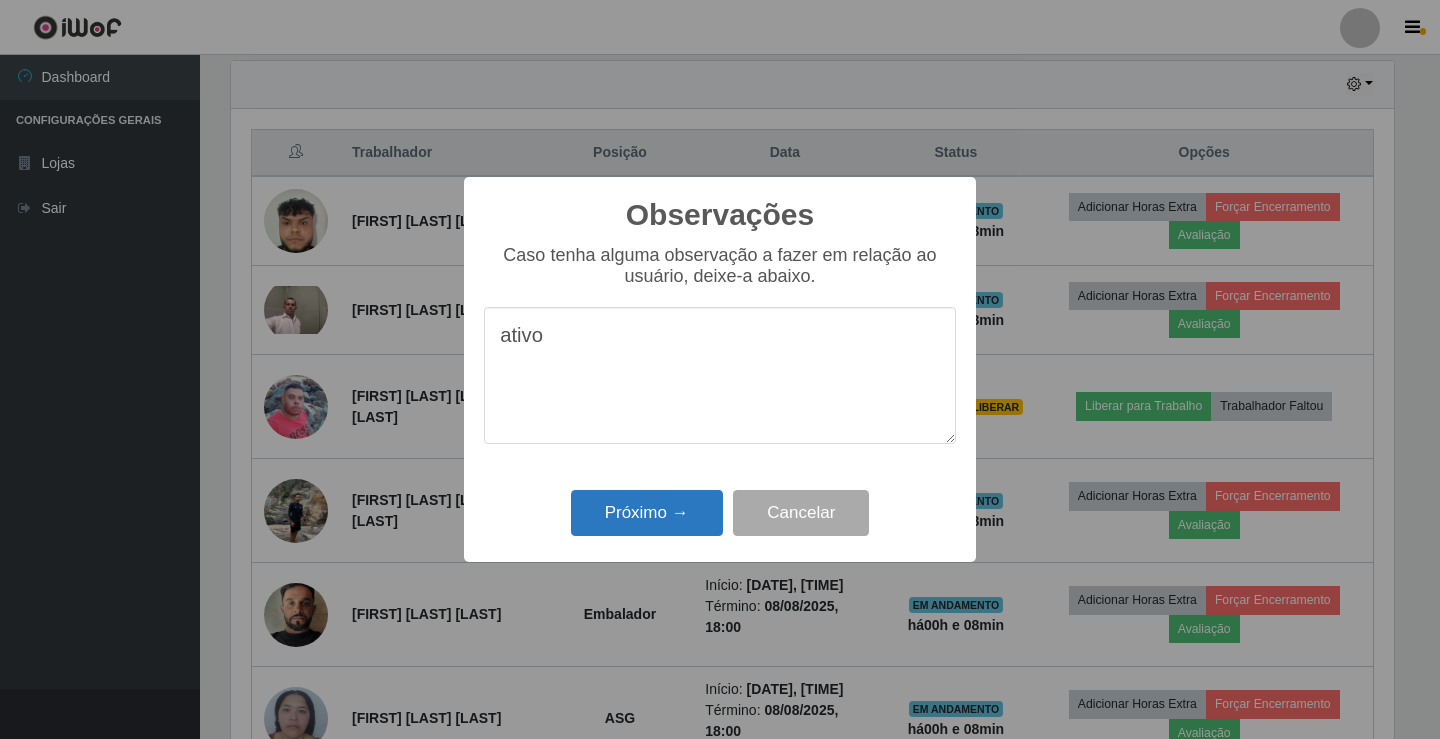 type on "ativo" 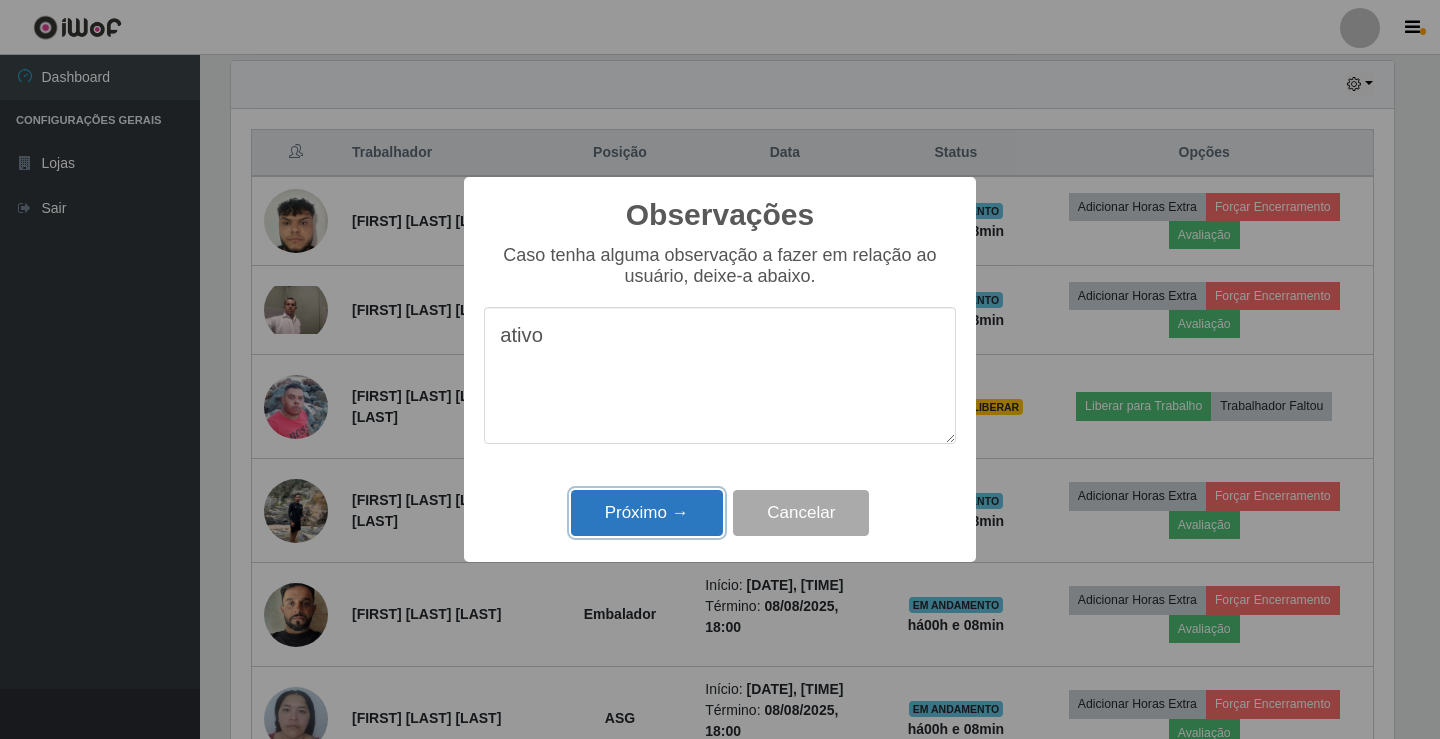 click on "Próximo →" at bounding box center [647, 513] 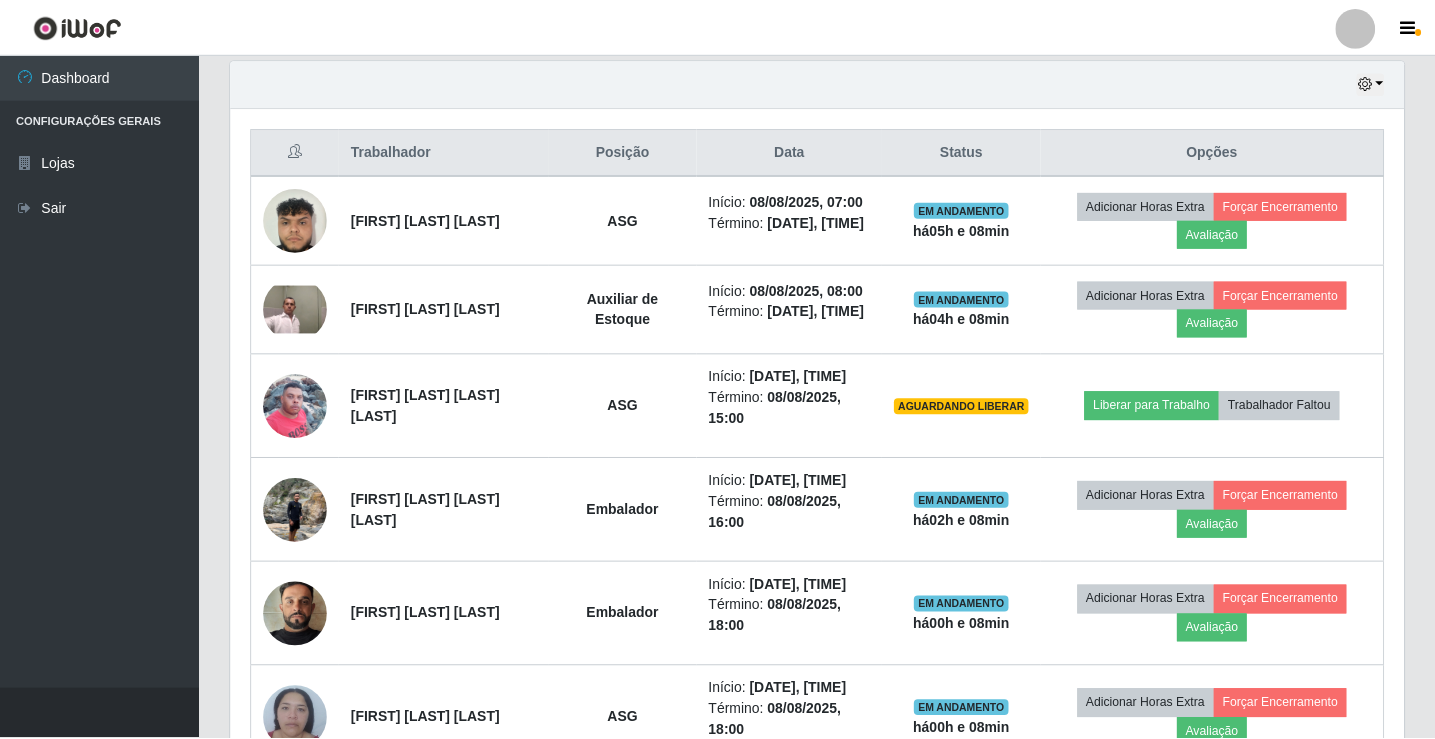 scroll, scrollTop: 999585, scrollLeft: 998827, axis: both 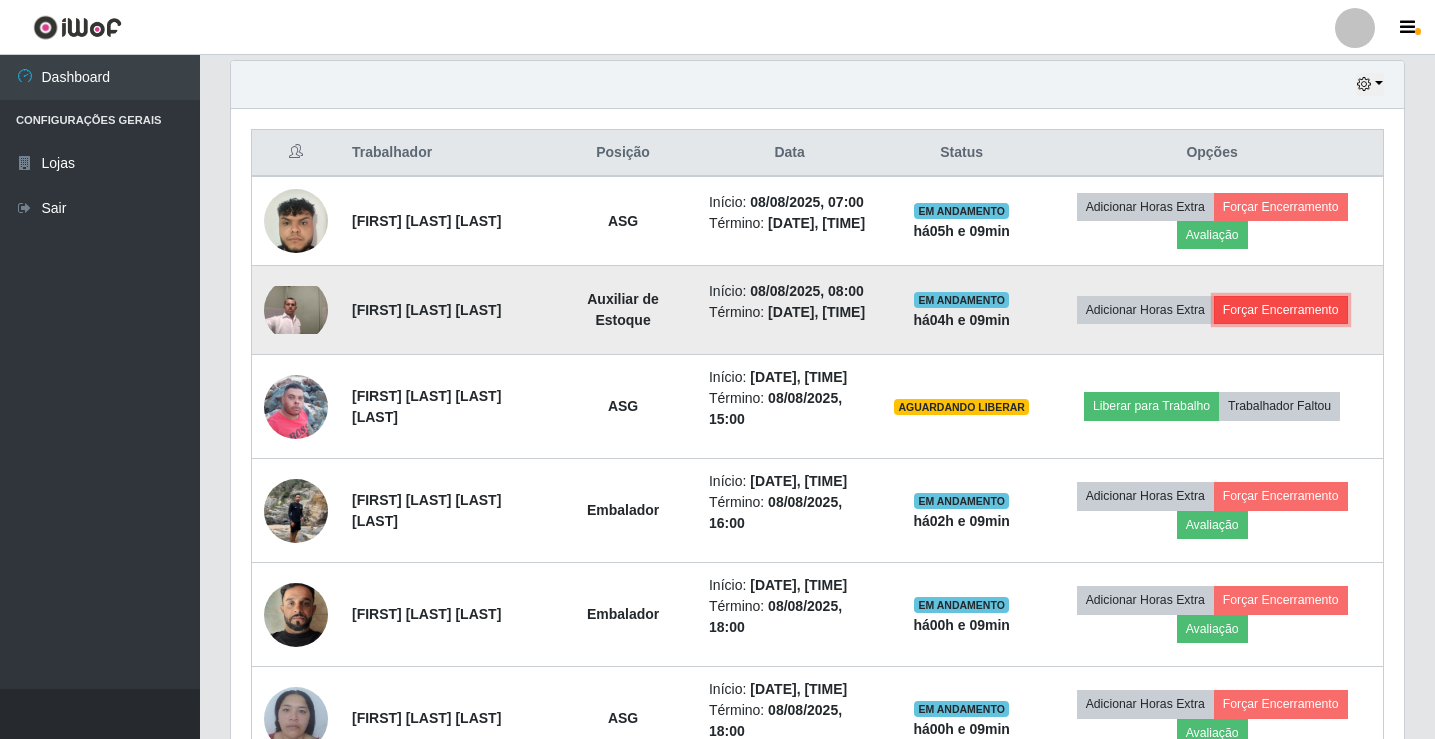 click on "Forçar Encerramento" at bounding box center (1281, 310) 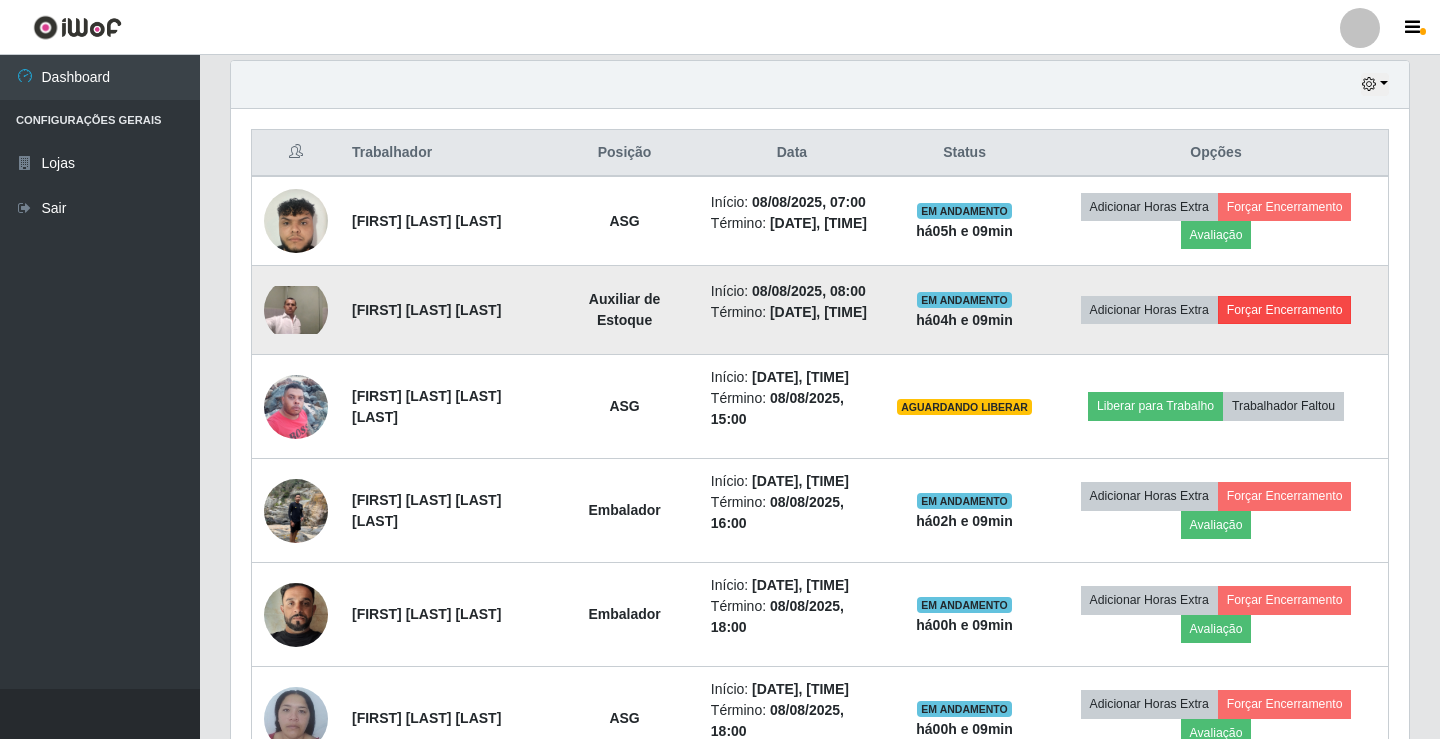scroll, scrollTop: 999585, scrollLeft: 998837, axis: both 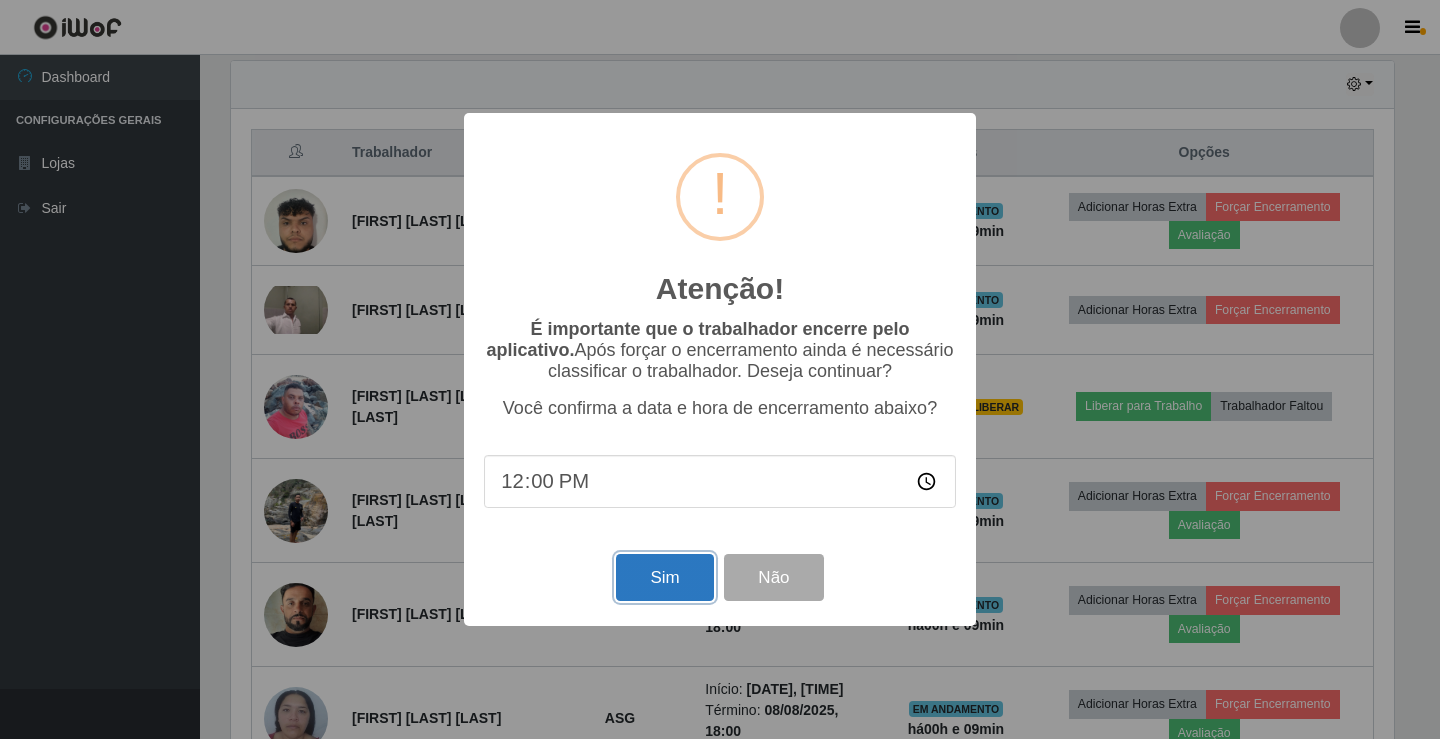 click on "Sim" at bounding box center [664, 577] 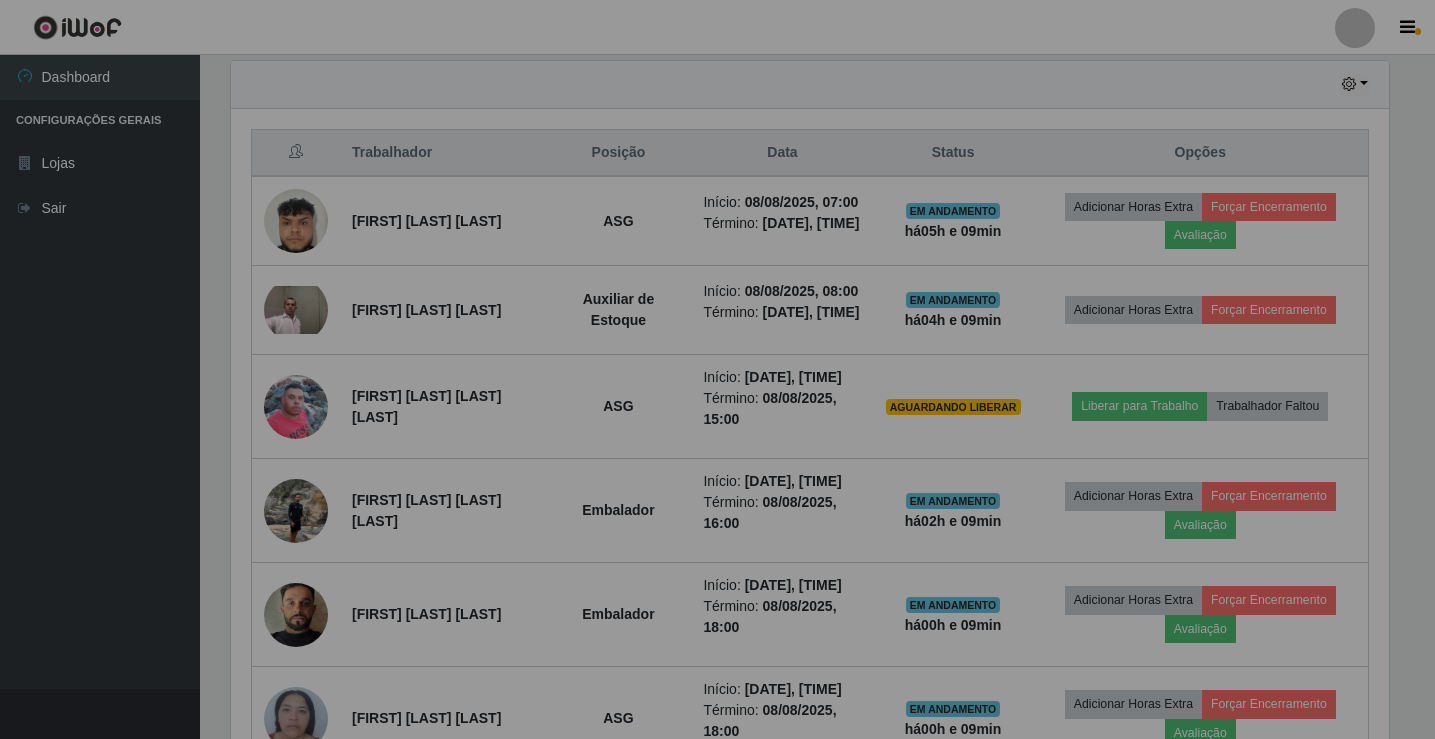 scroll, scrollTop: 999585, scrollLeft: 998827, axis: both 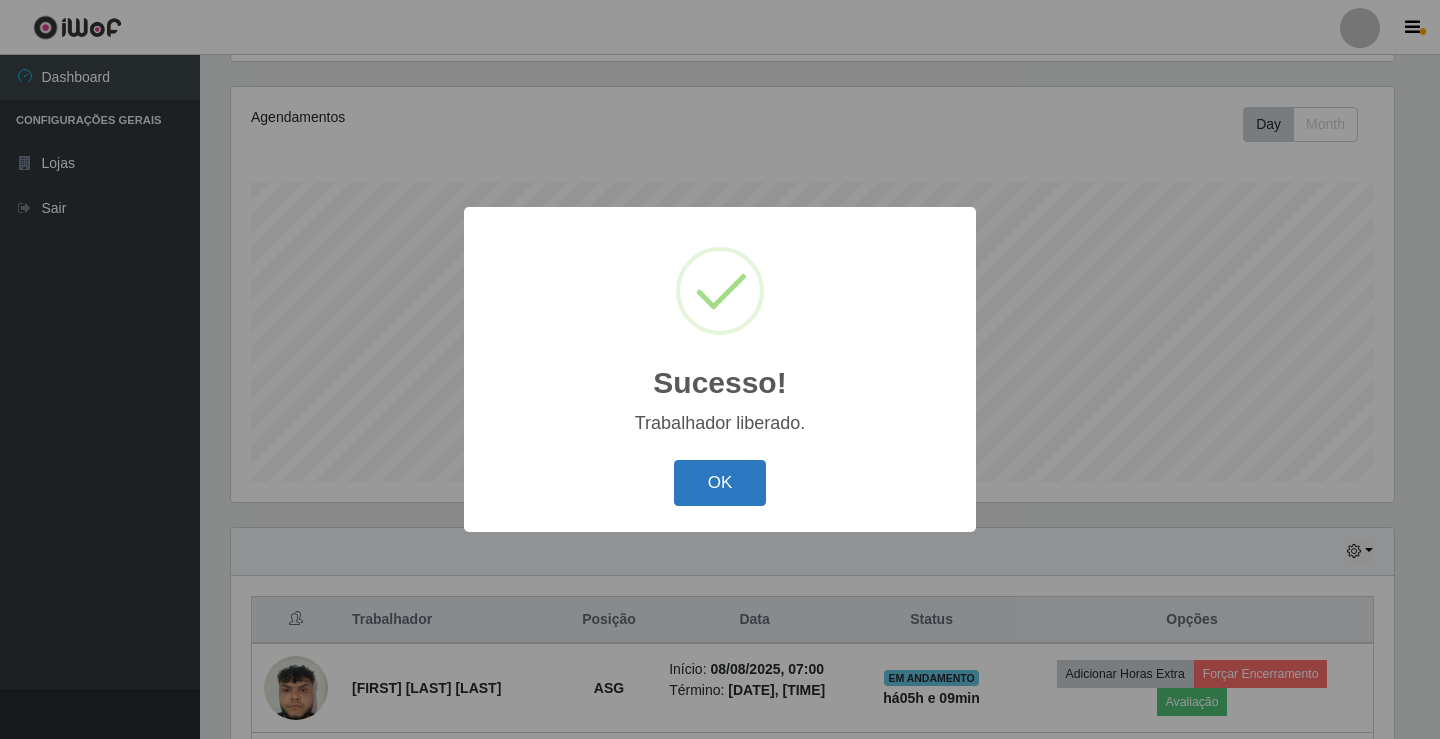 click on "OK" at bounding box center (720, 483) 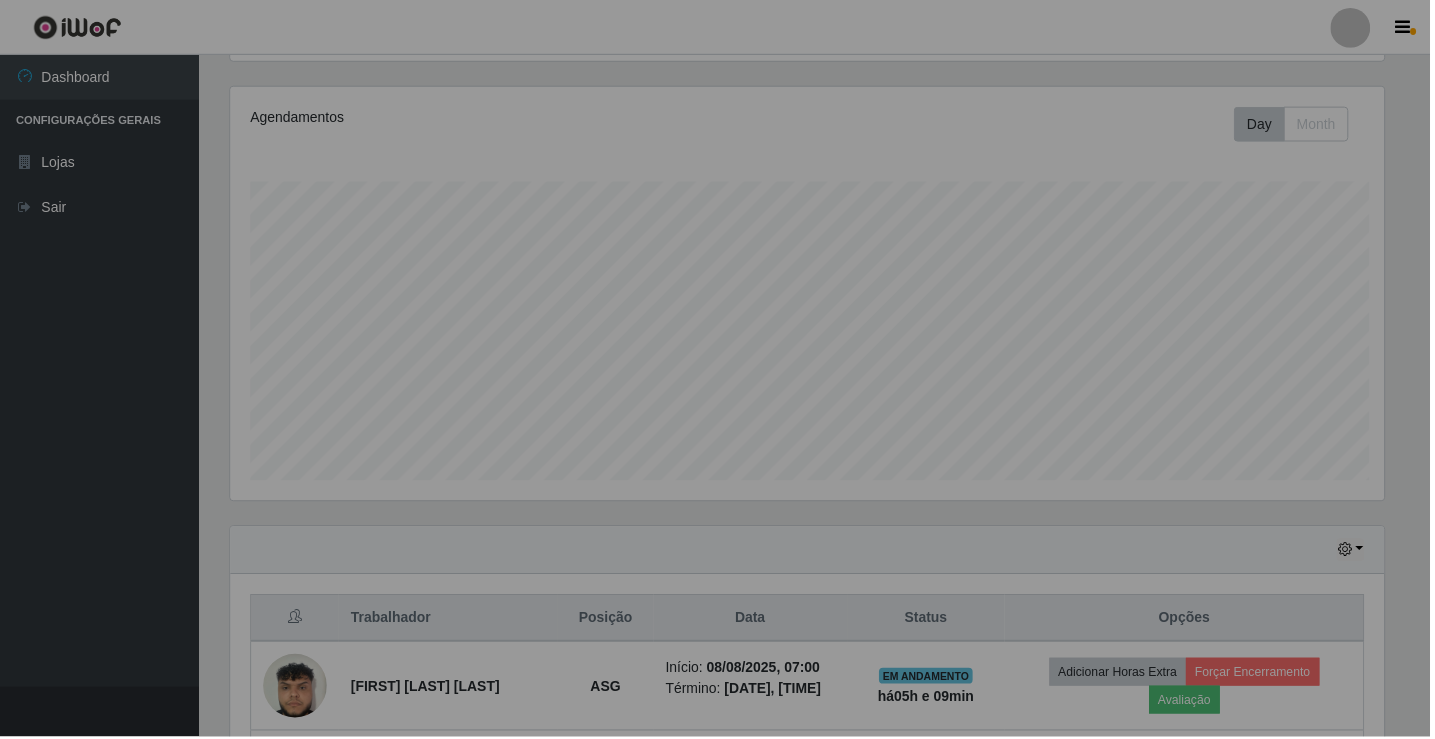 scroll, scrollTop: 999585, scrollLeft: 998827, axis: both 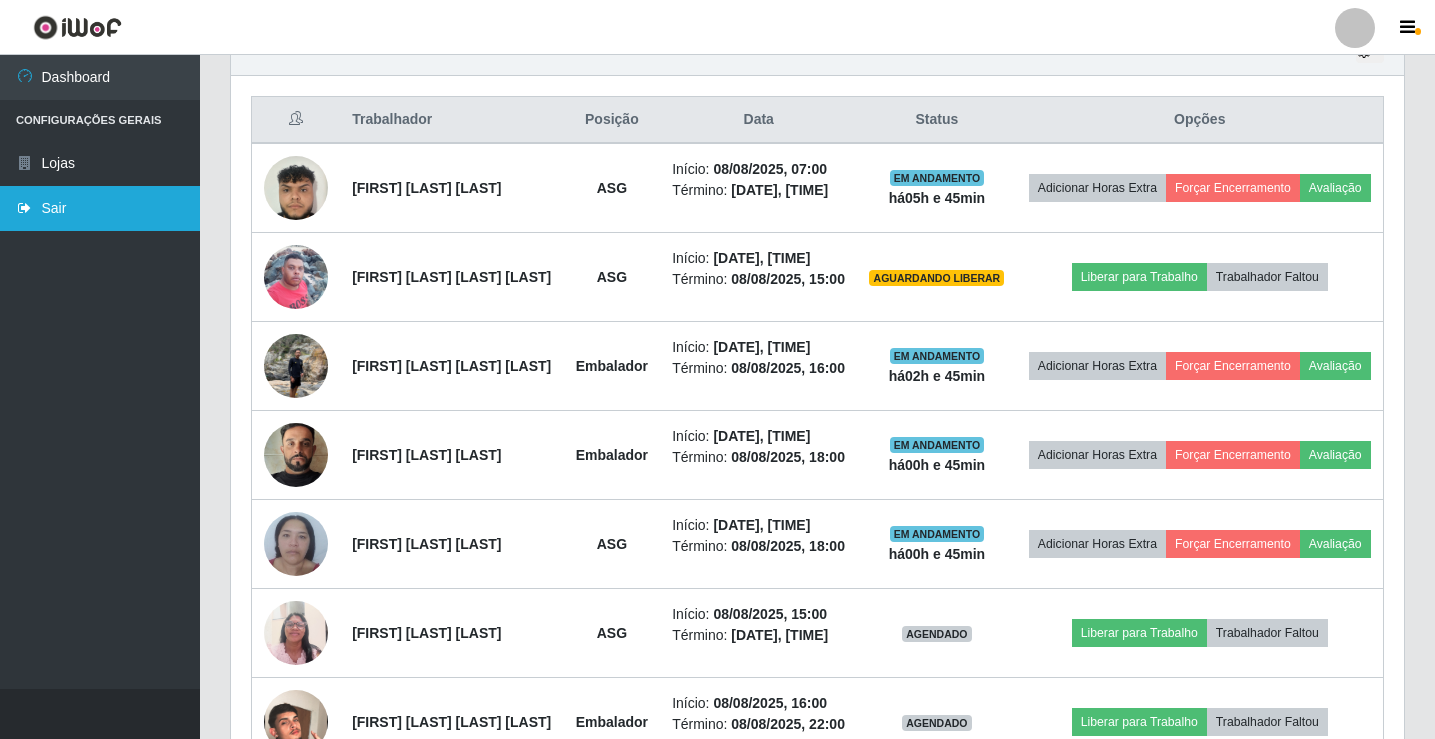 click on "Sair" at bounding box center (100, 208) 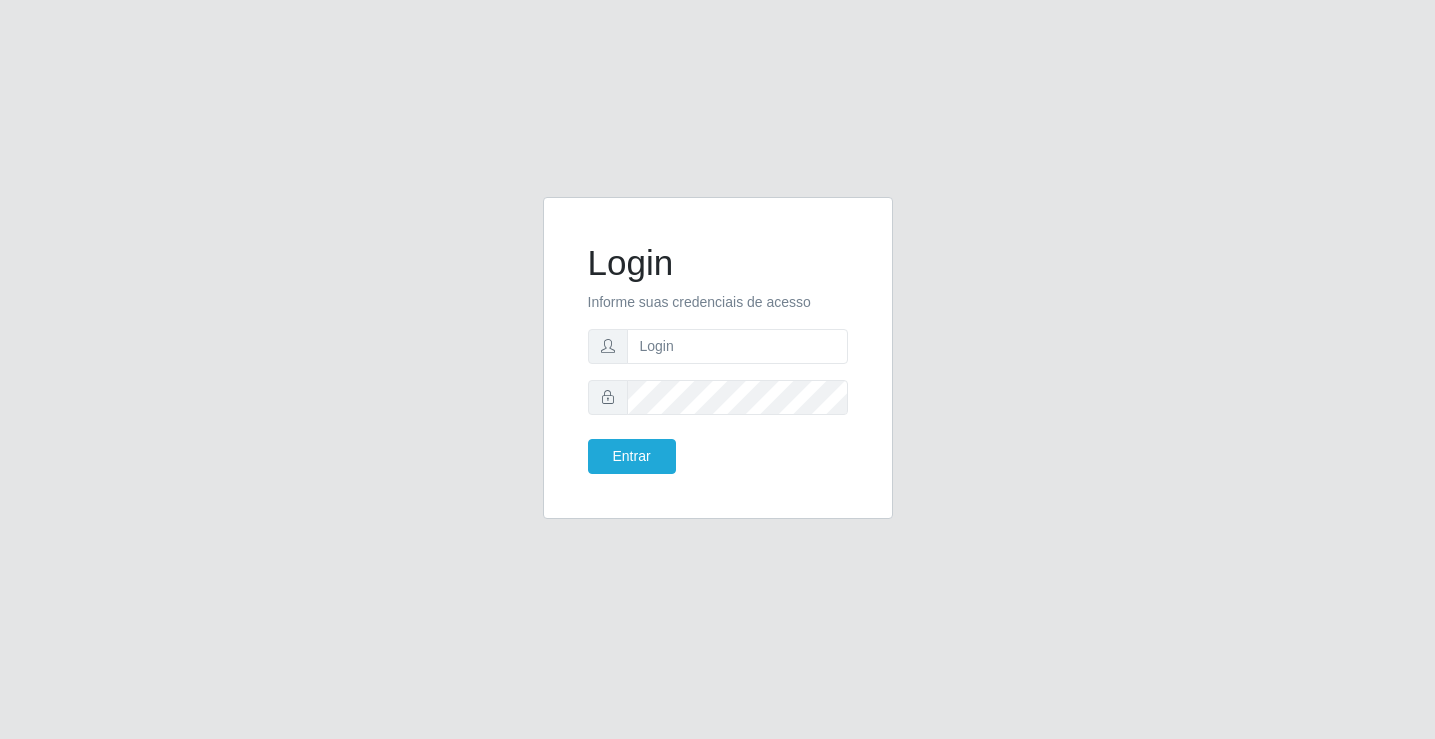 scroll, scrollTop: 0, scrollLeft: 0, axis: both 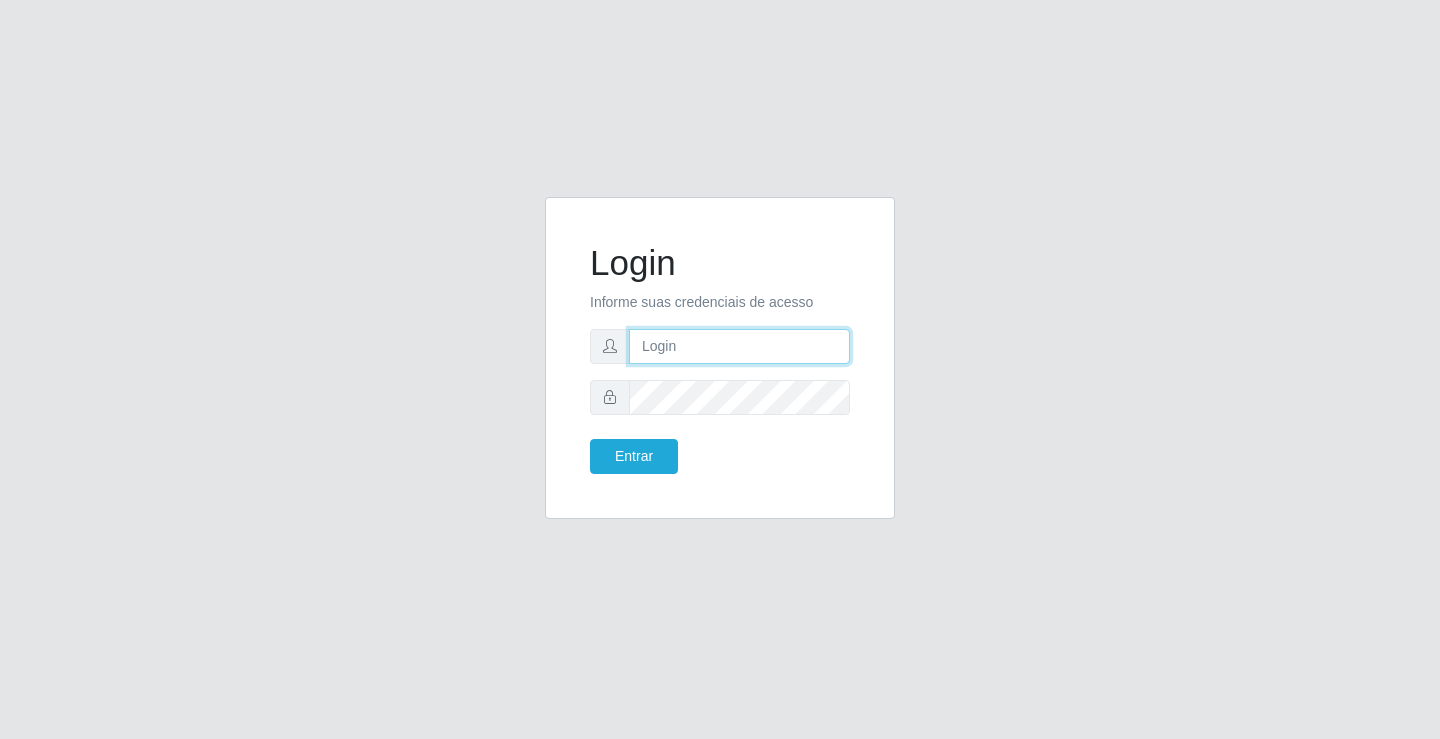 click at bounding box center [739, 346] 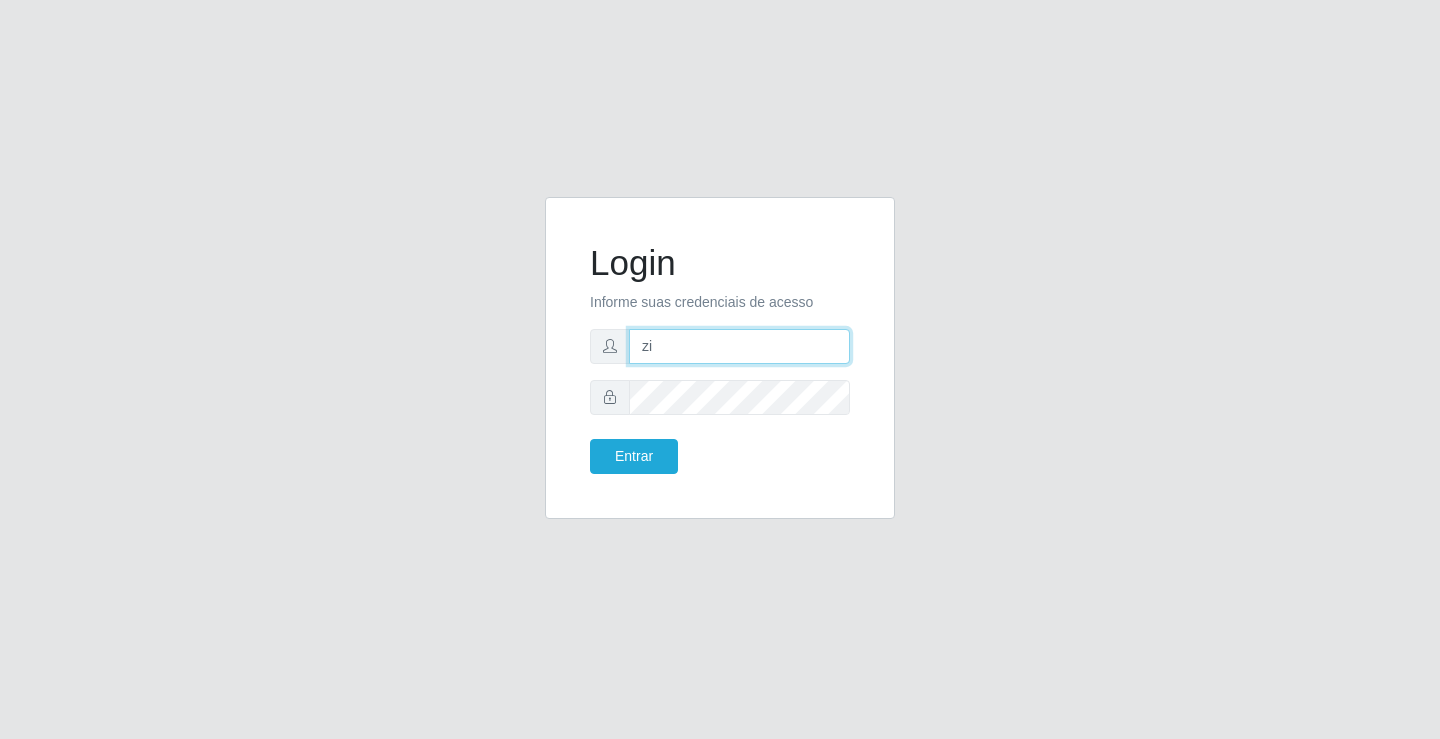 type on "[EMAIL]" 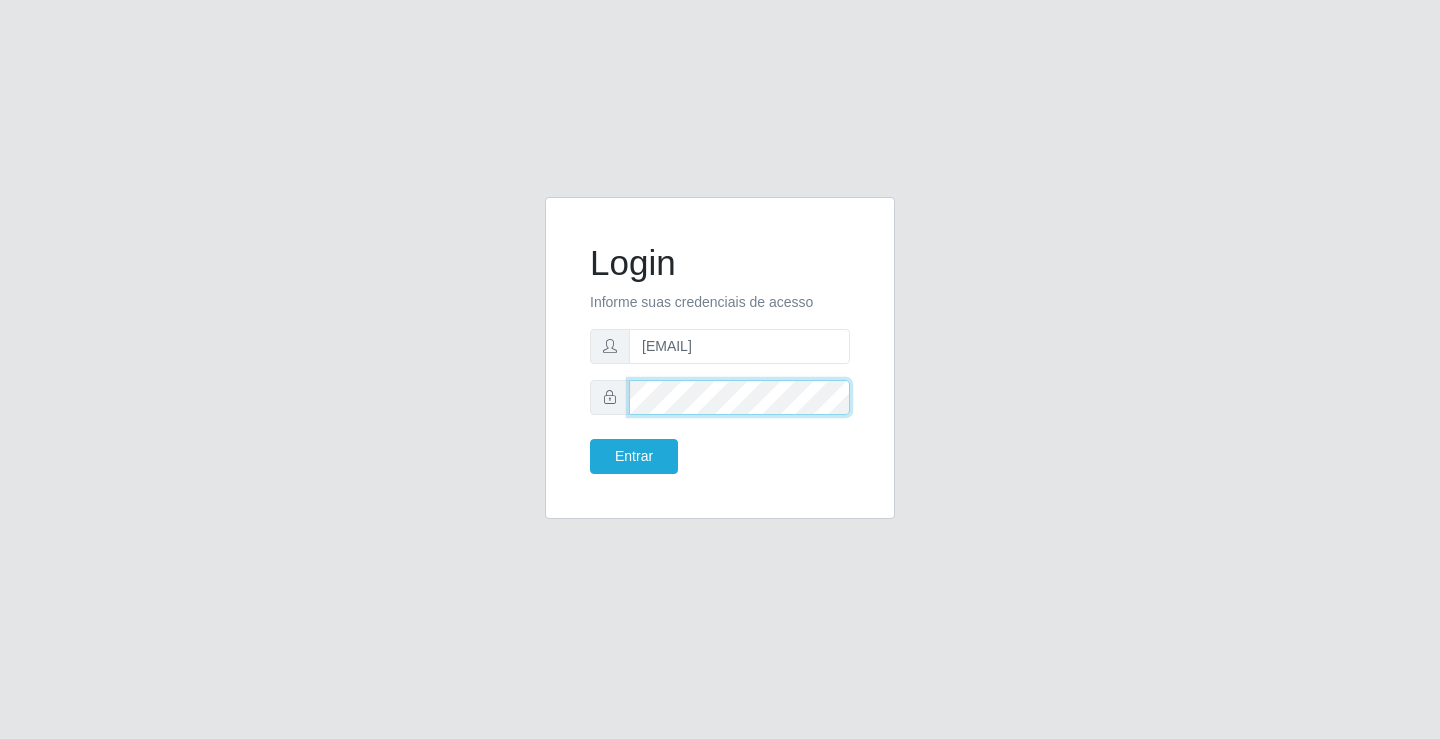 click on "Entrar" at bounding box center [634, 456] 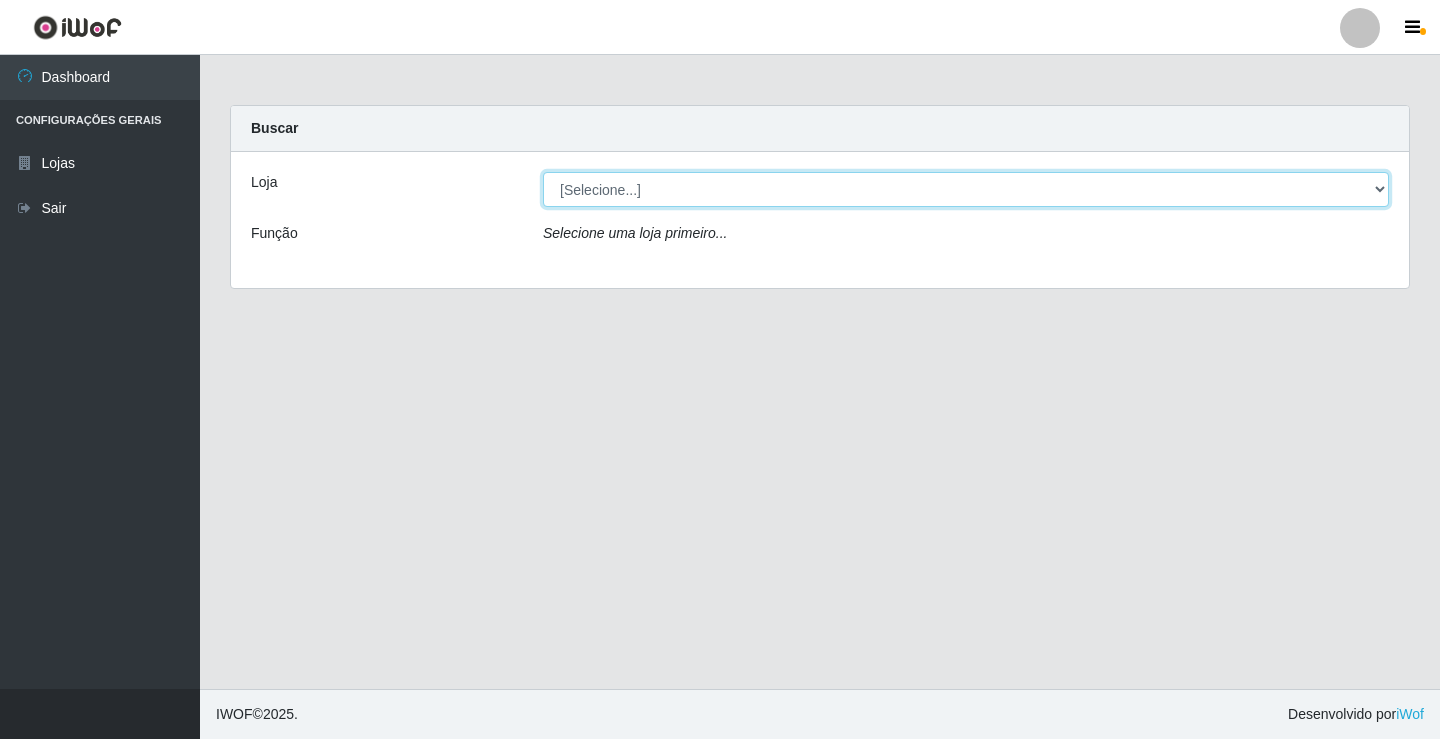 click on "[Selecione...] Ideal - [CITY]" at bounding box center (966, 189) 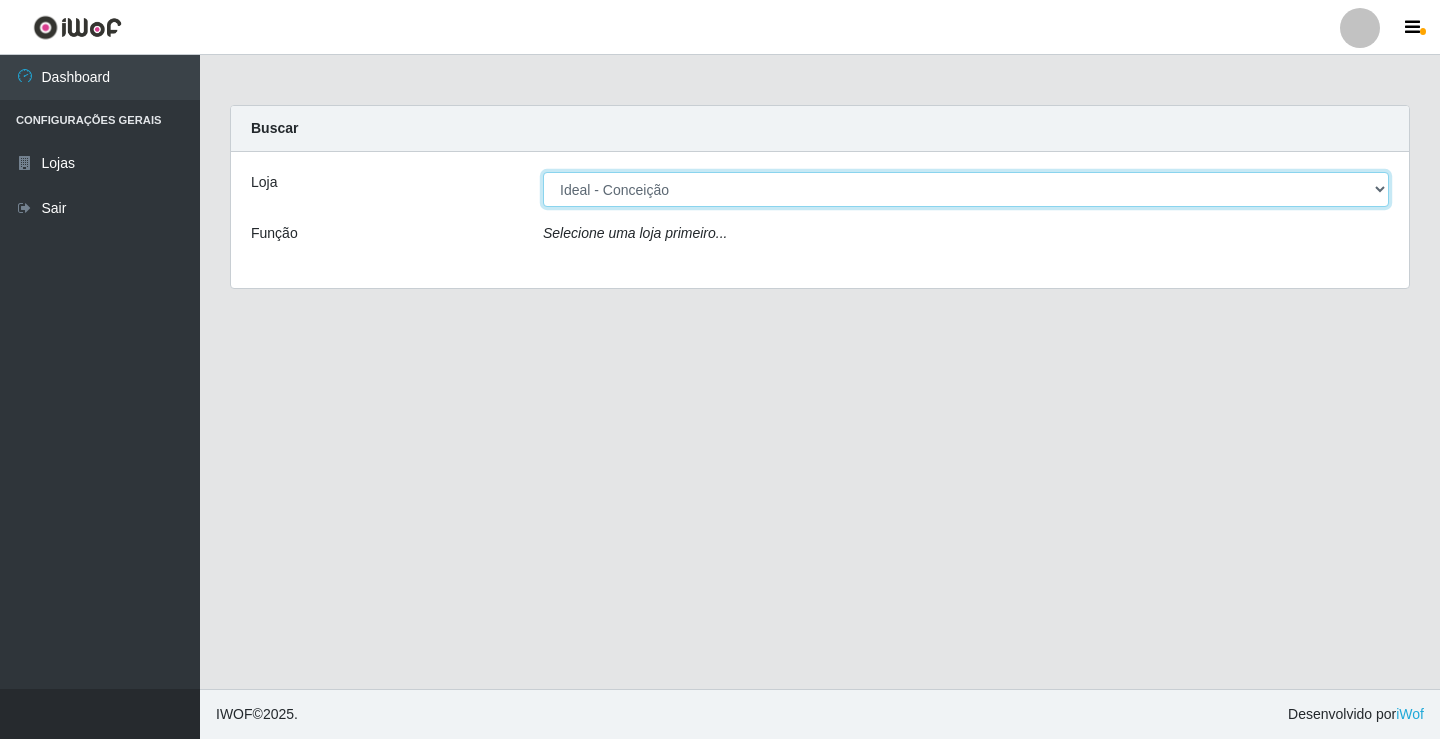 click on "[Selecione...] Ideal - [CITY]" at bounding box center (966, 189) 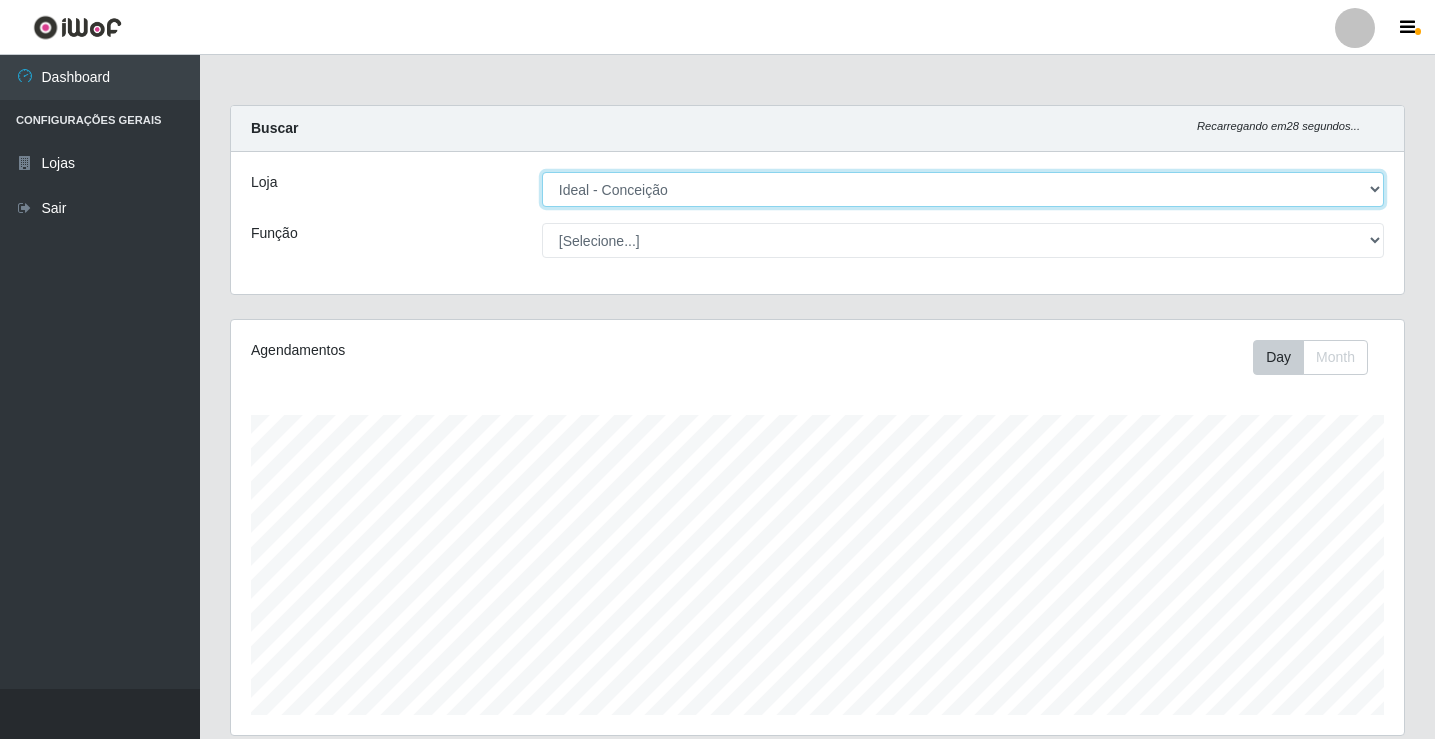 scroll, scrollTop: 999585, scrollLeft: 998827, axis: both 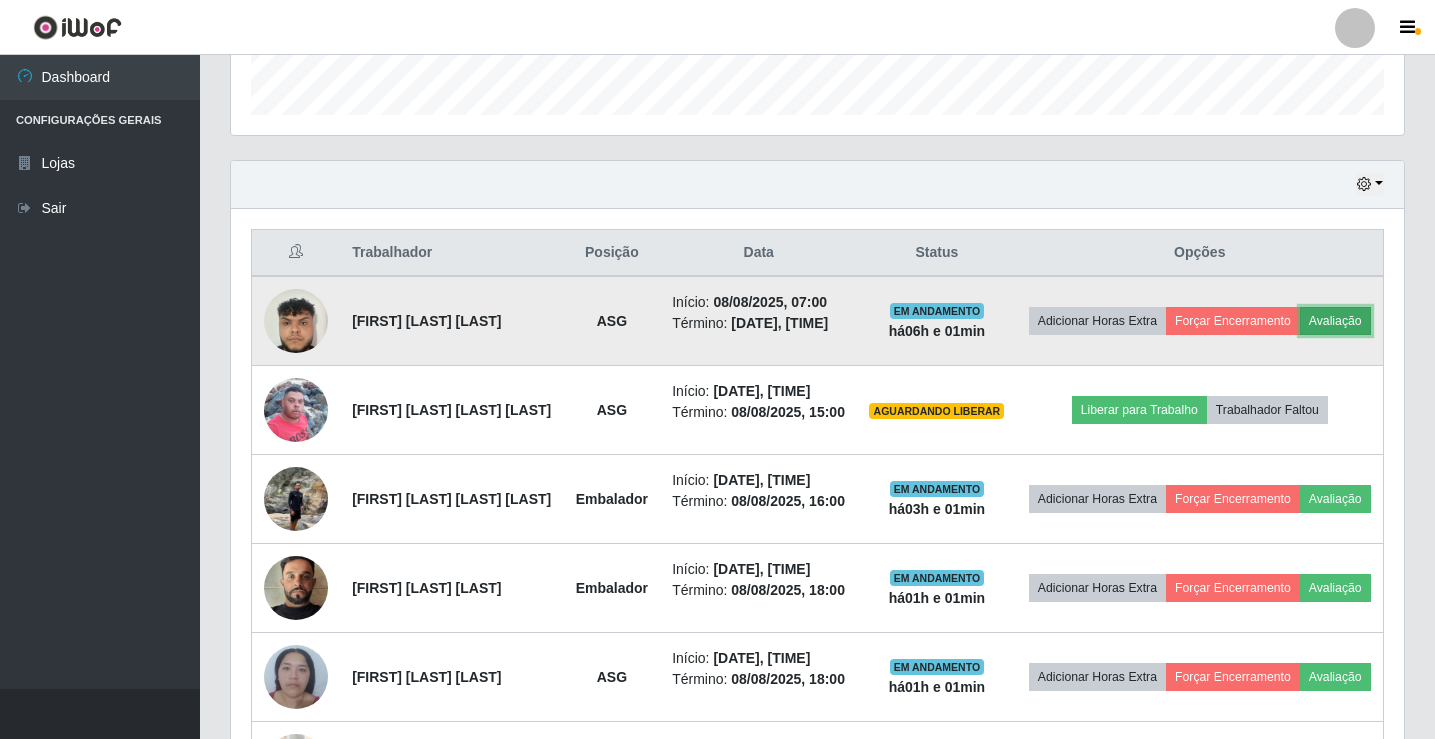 click on "Avaliação" at bounding box center [1335, 321] 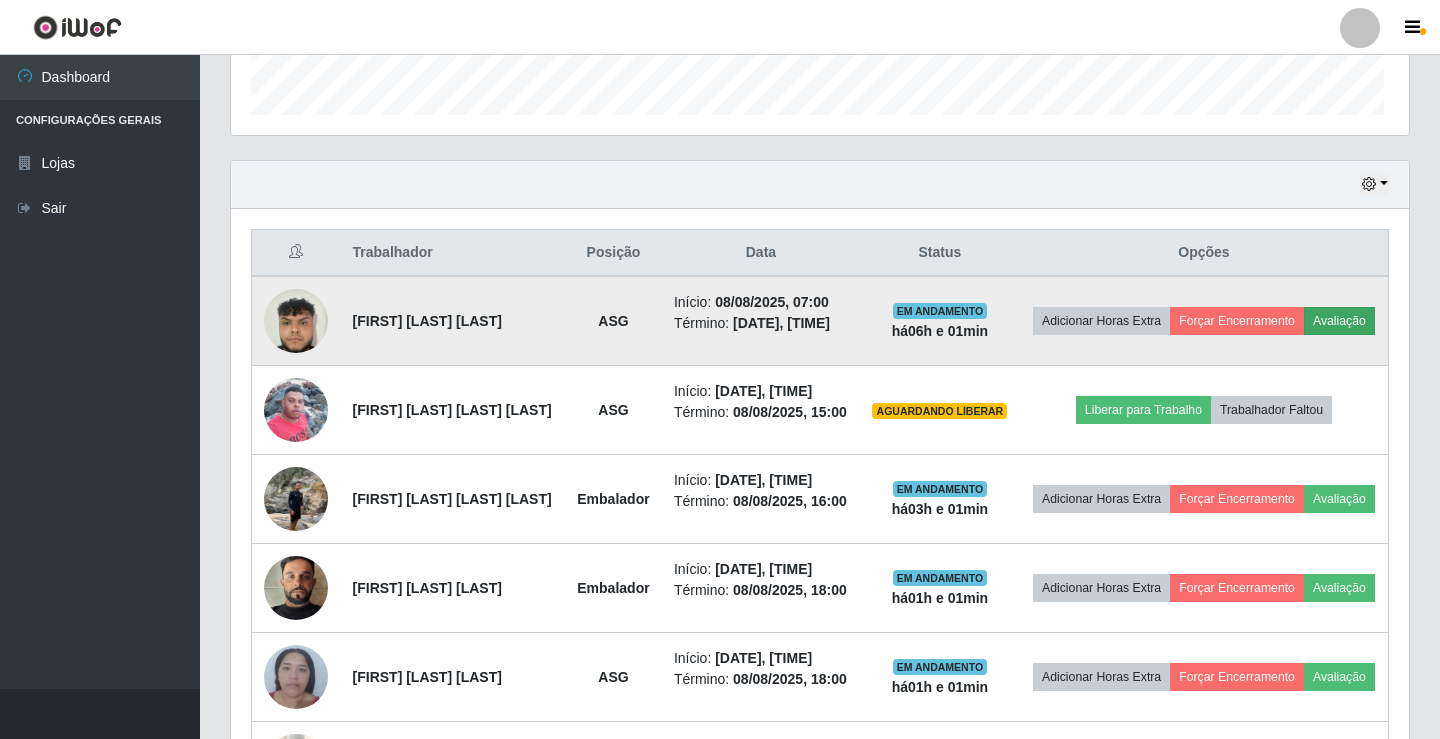scroll, scrollTop: 999585, scrollLeft: 998837, axis: both 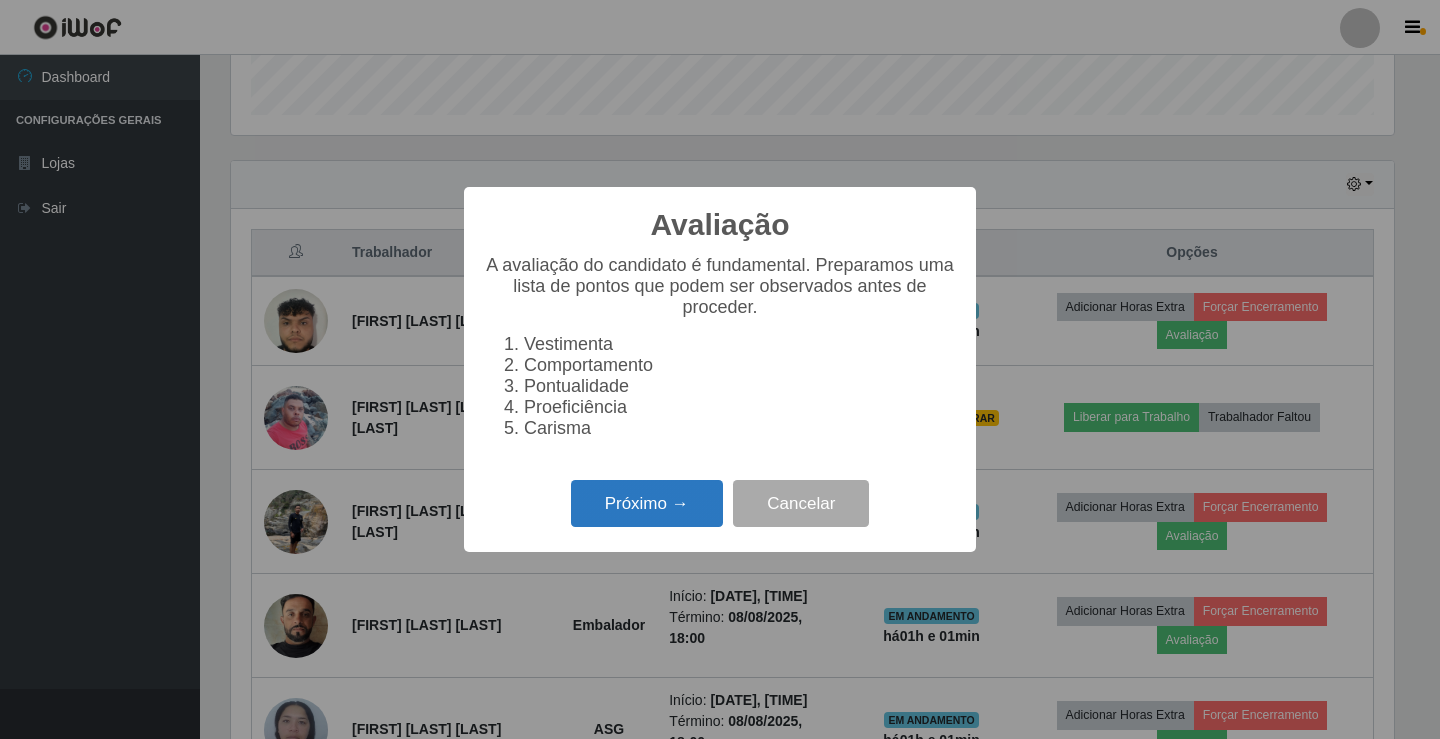 click on "Próximo →" at bounding box center [647, 503] 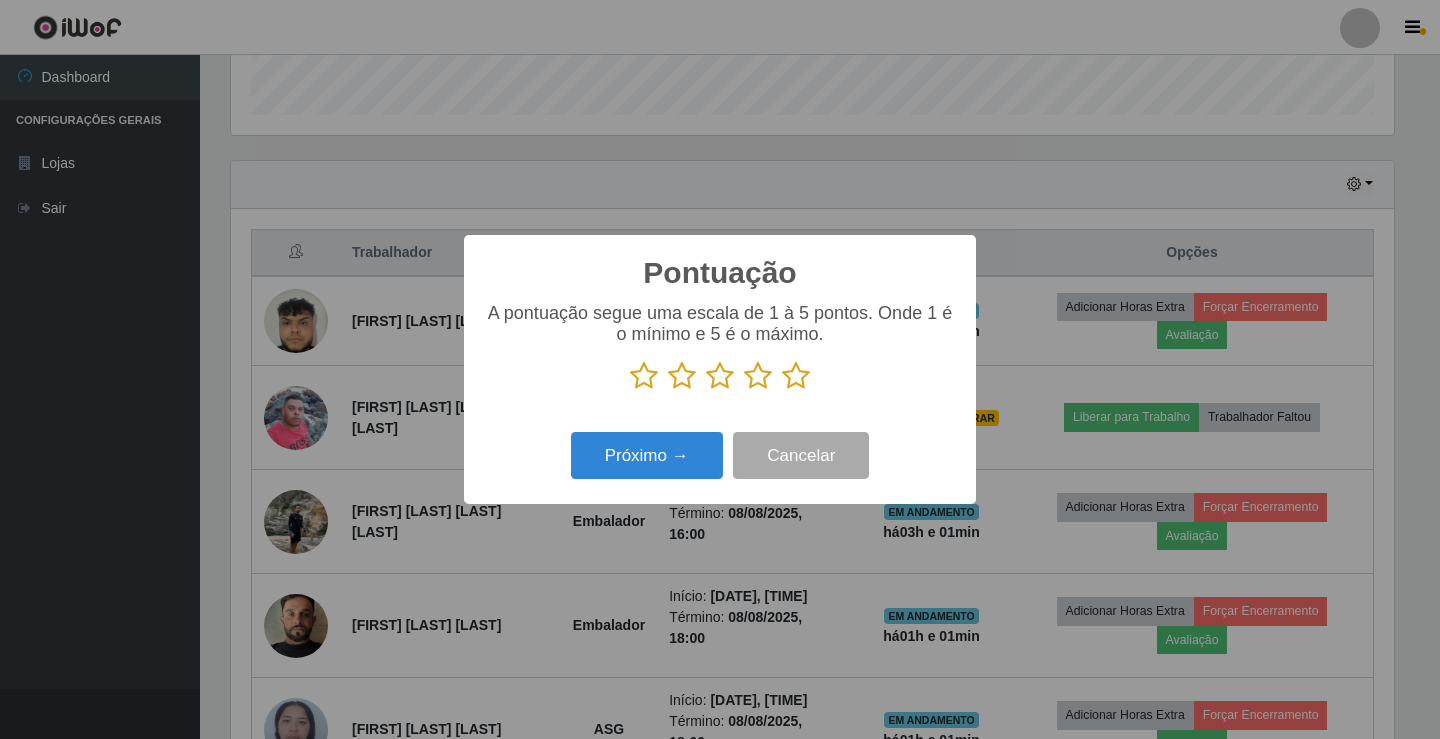 scroll, scrollTop: 999585, scrollLeft: 998837, axis: both 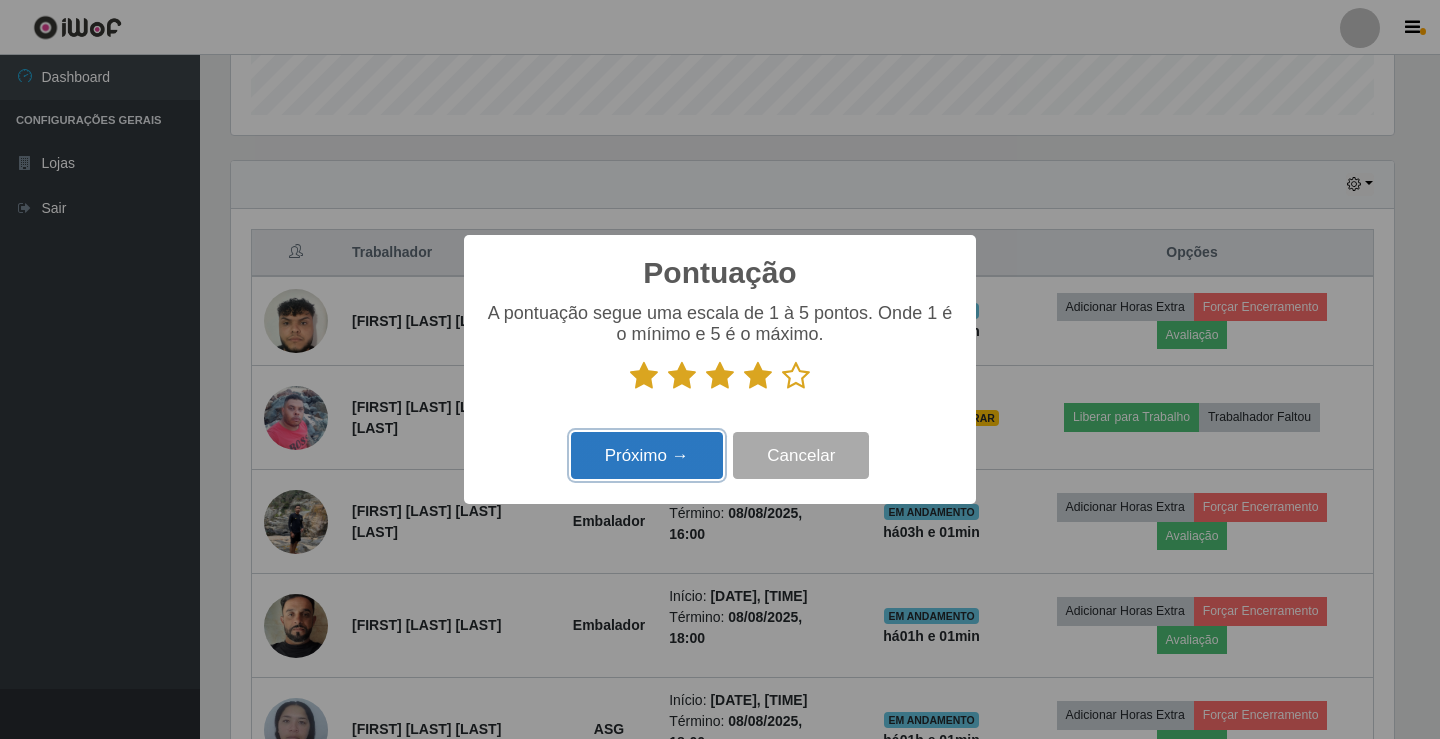 click on "Próximo →" at bounding box center (647, 455) 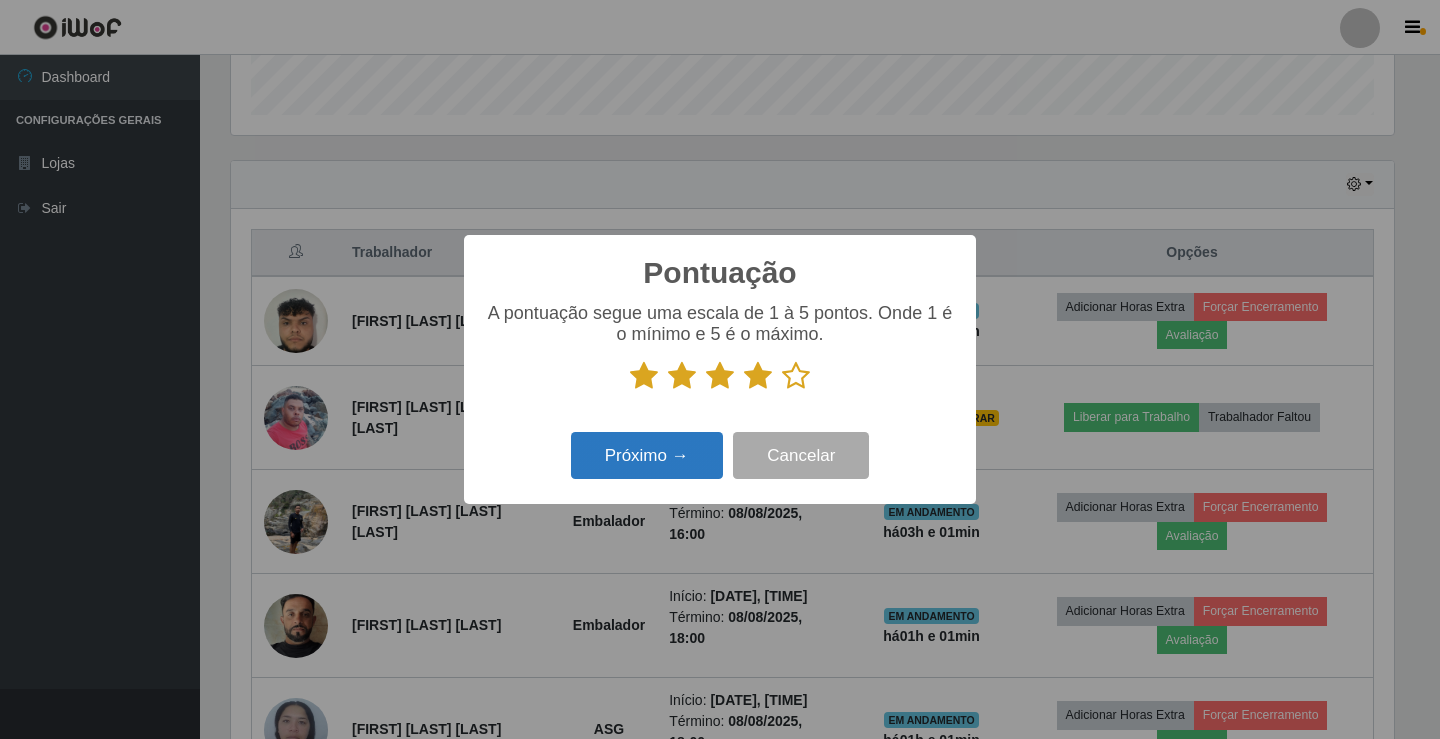 scroll, scrollTop: 999585, scrollLeft: 998837, axis: both 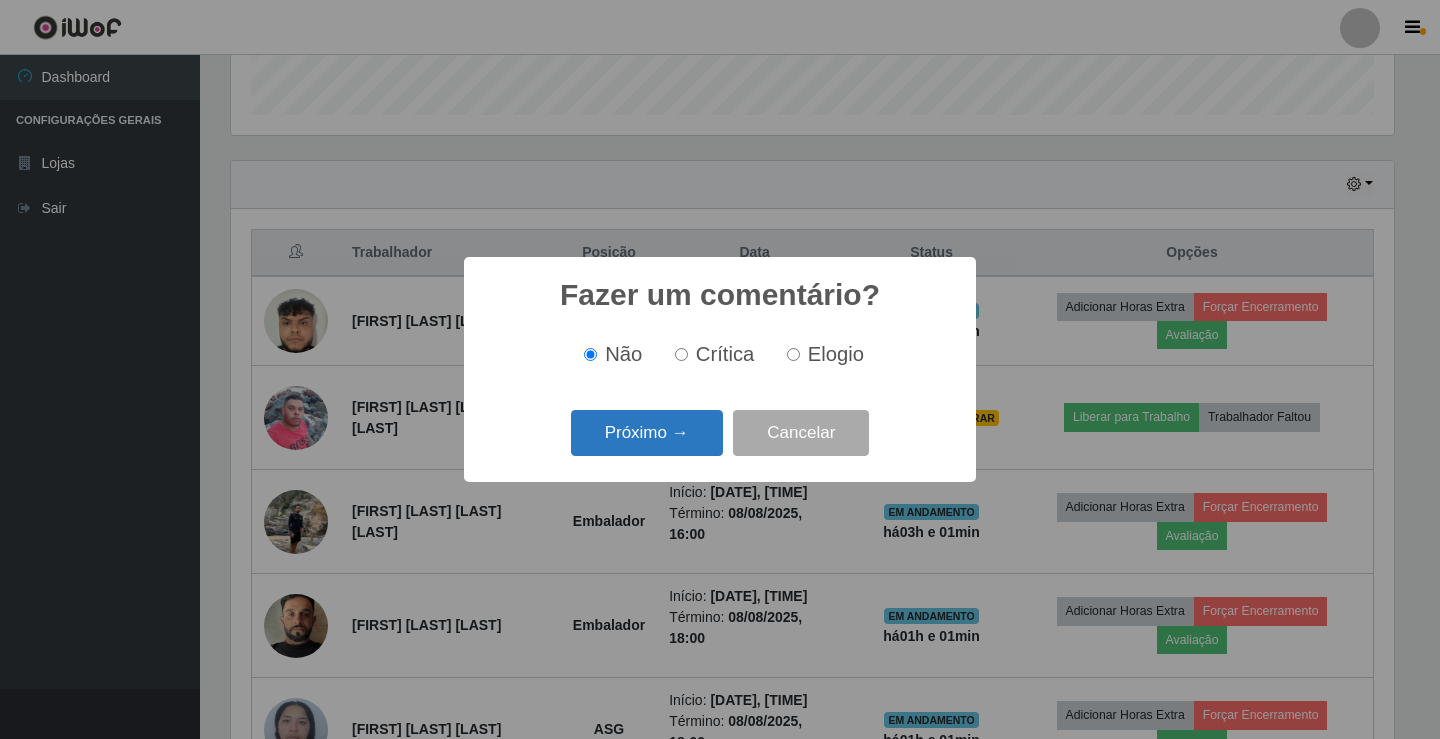 click on "Próximo →" at bounding box center [647, 433] 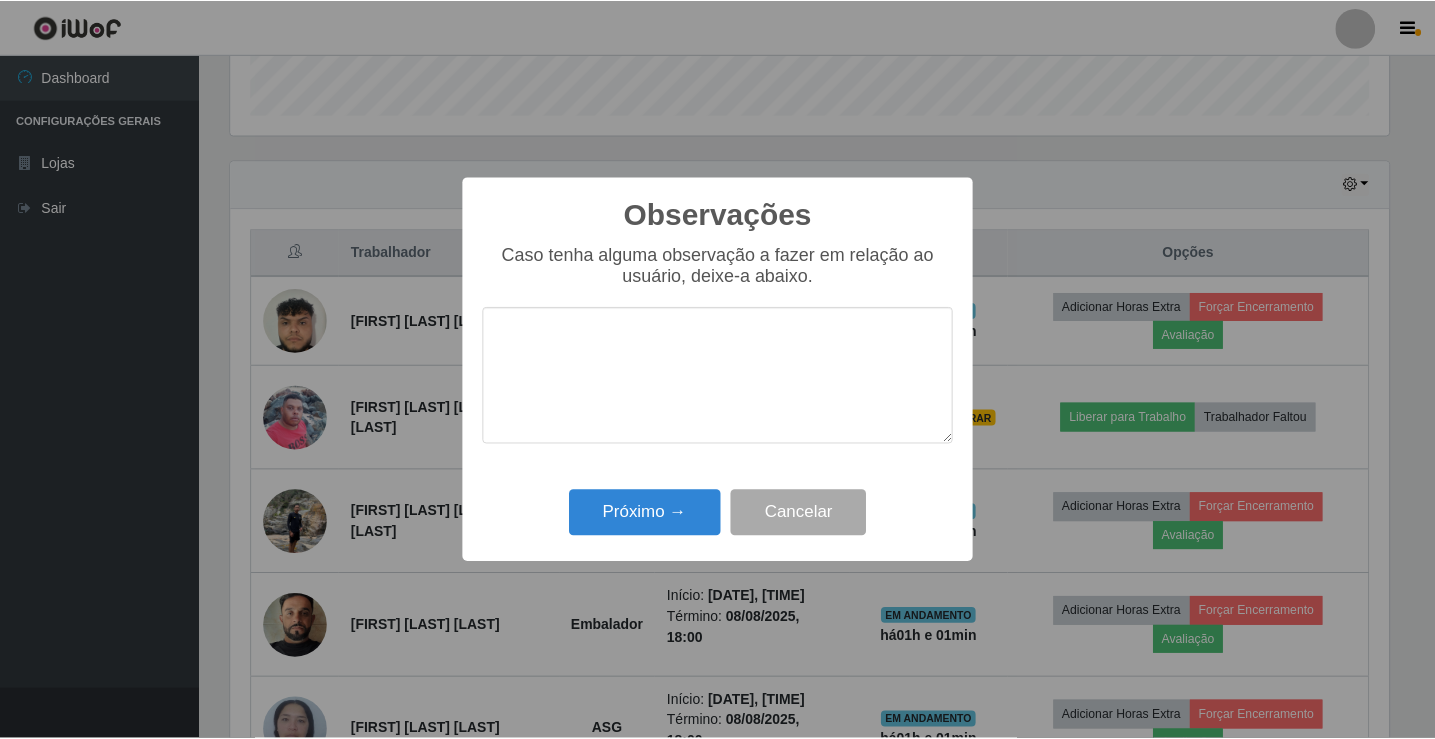 scroll, scrollTop: 999585, scrollLeft: 998837, axis: both 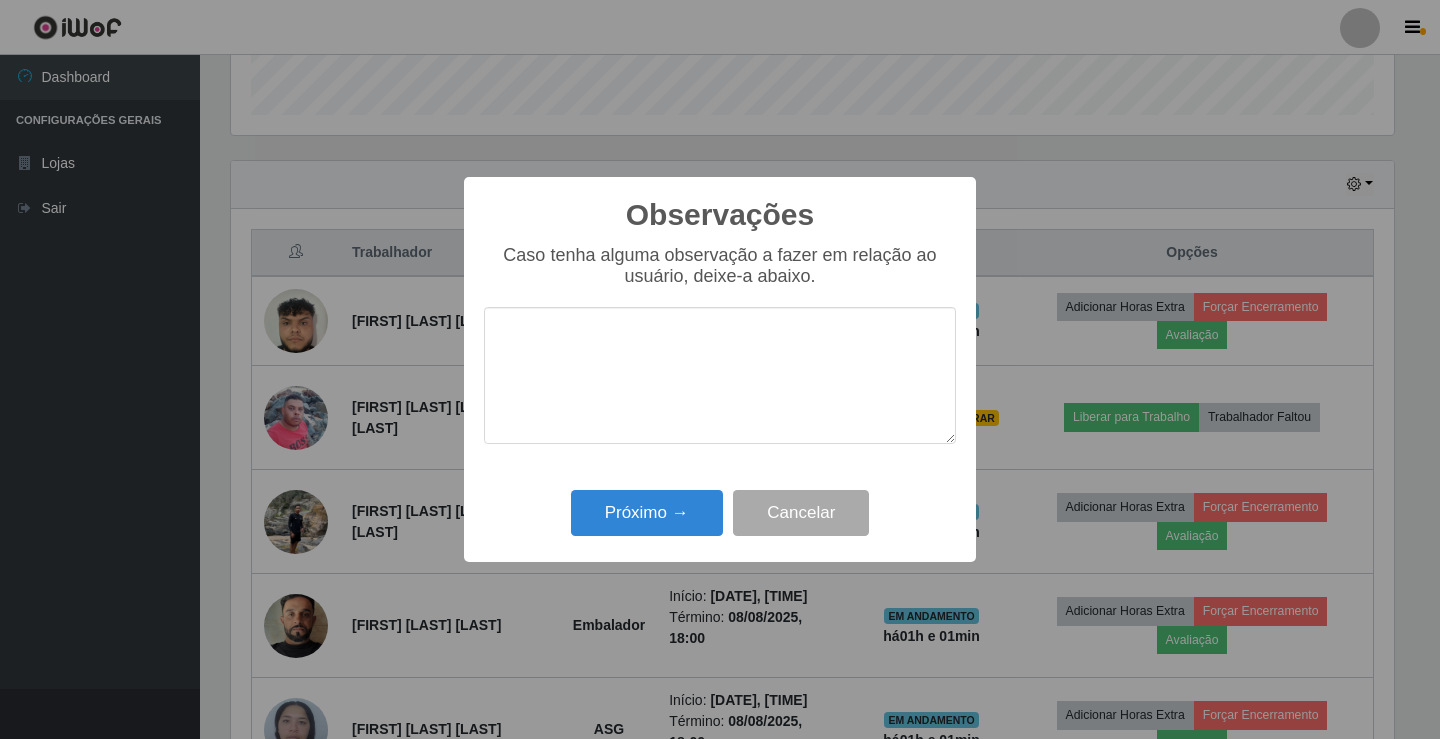 click at bounding box center [720, 375] 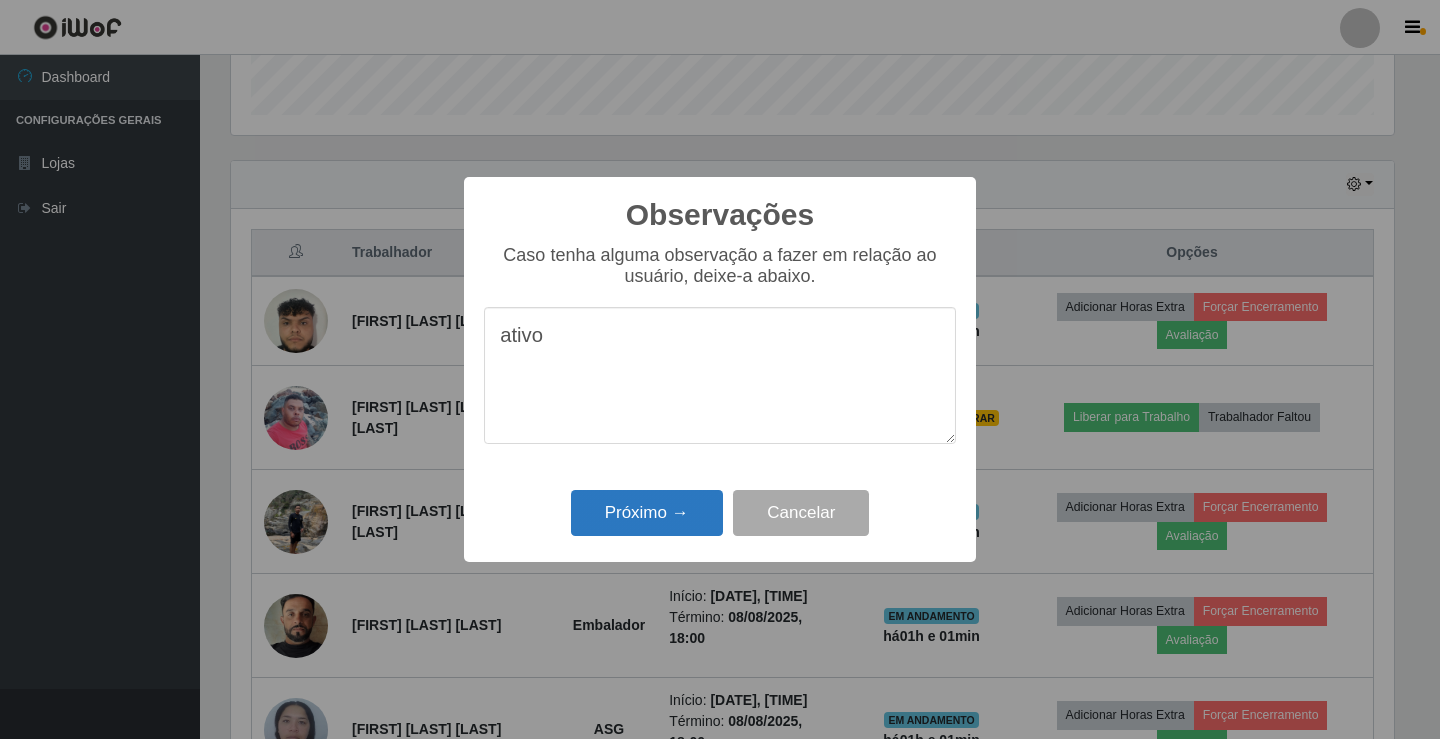 type on "ativo" 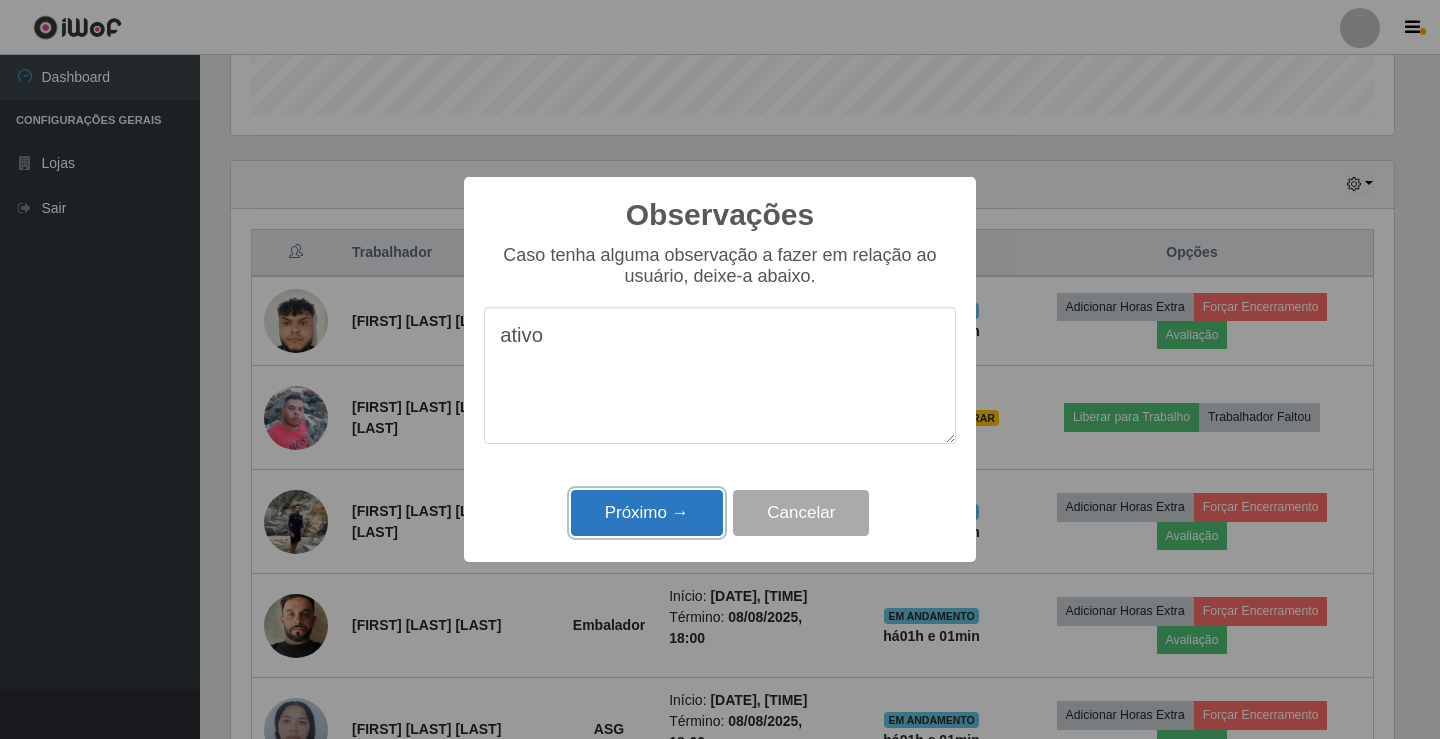 click on "Próximo →" at bounding box center (647, 513) 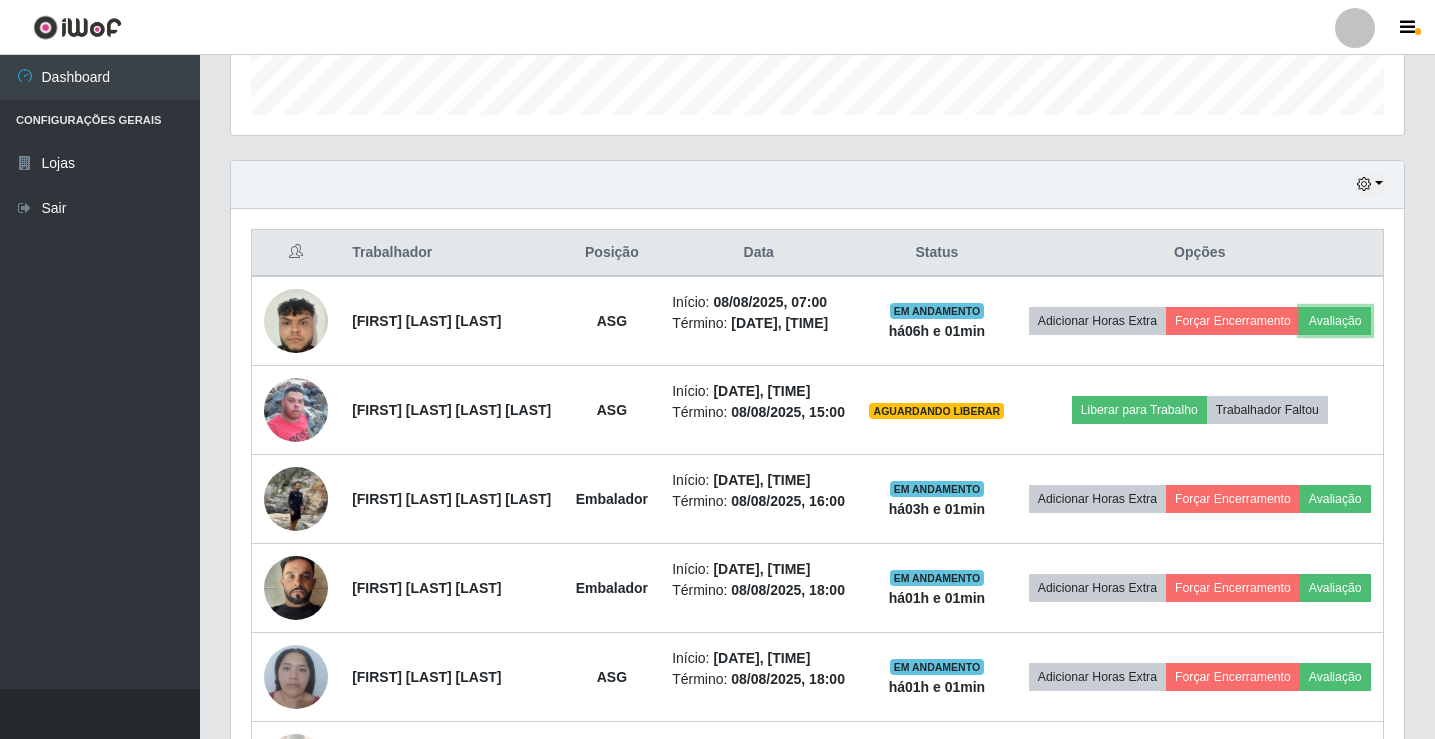 scroll, scrollTop: 999585, scrollLeft: 998827, axis: both 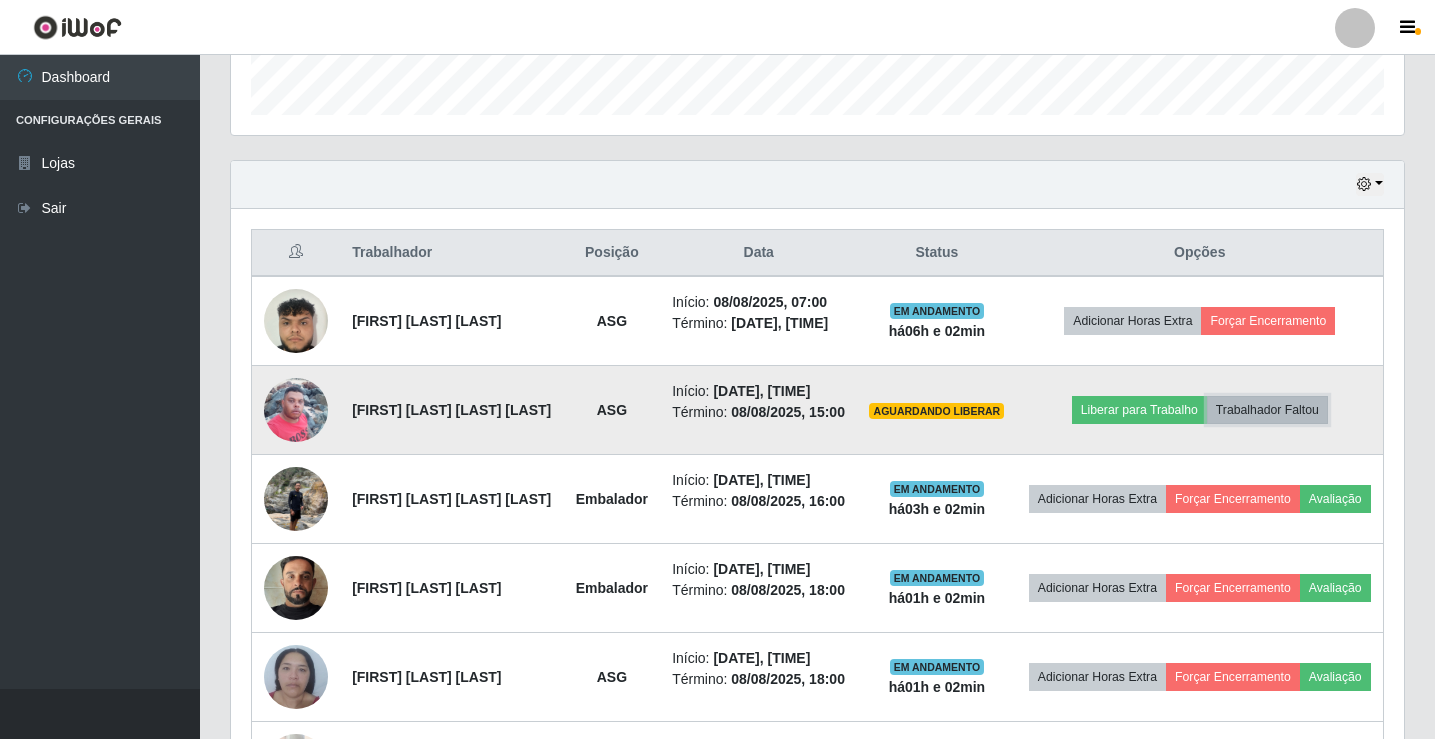 click on "Trabalhador Faltou" at bounding box center (1267, 410) 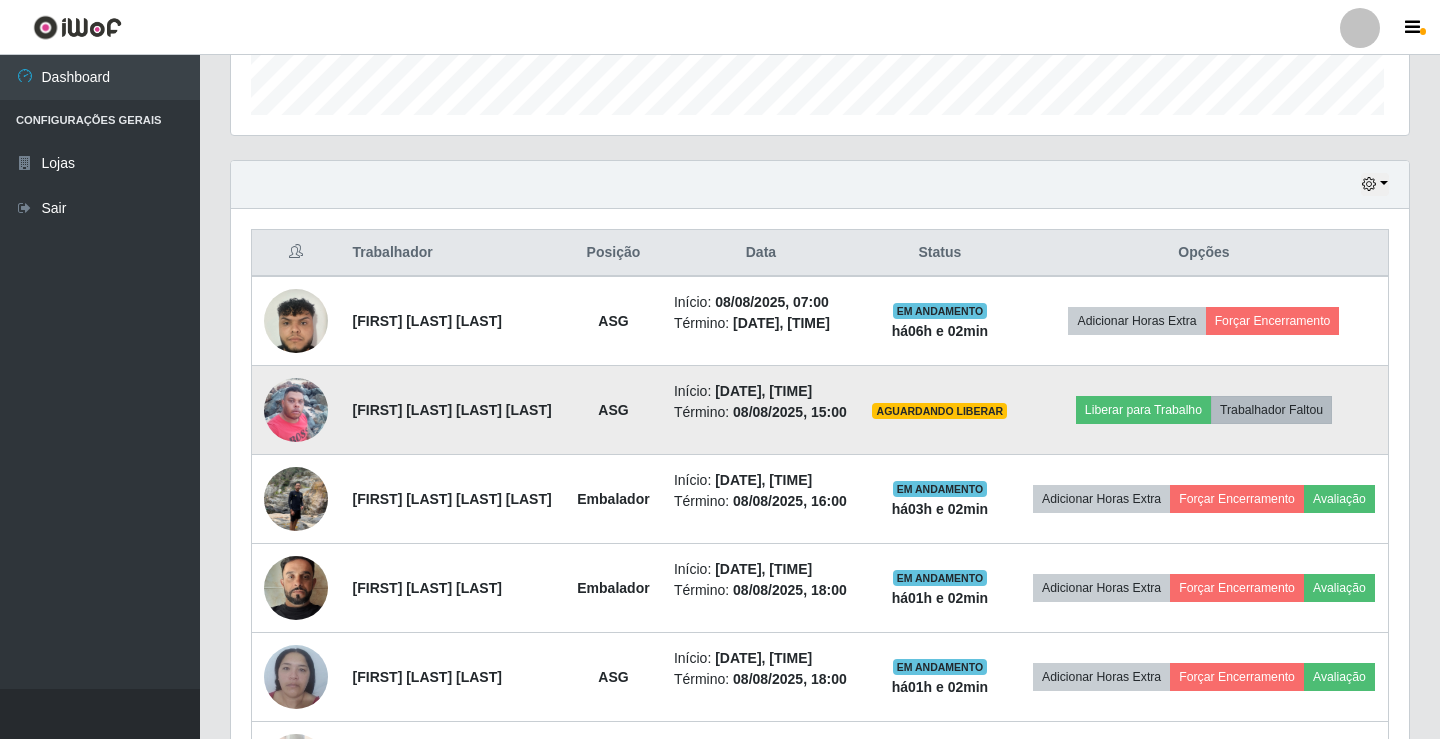 scroll, scrollTop: 999585, scrollLeft: 998837, axis: both 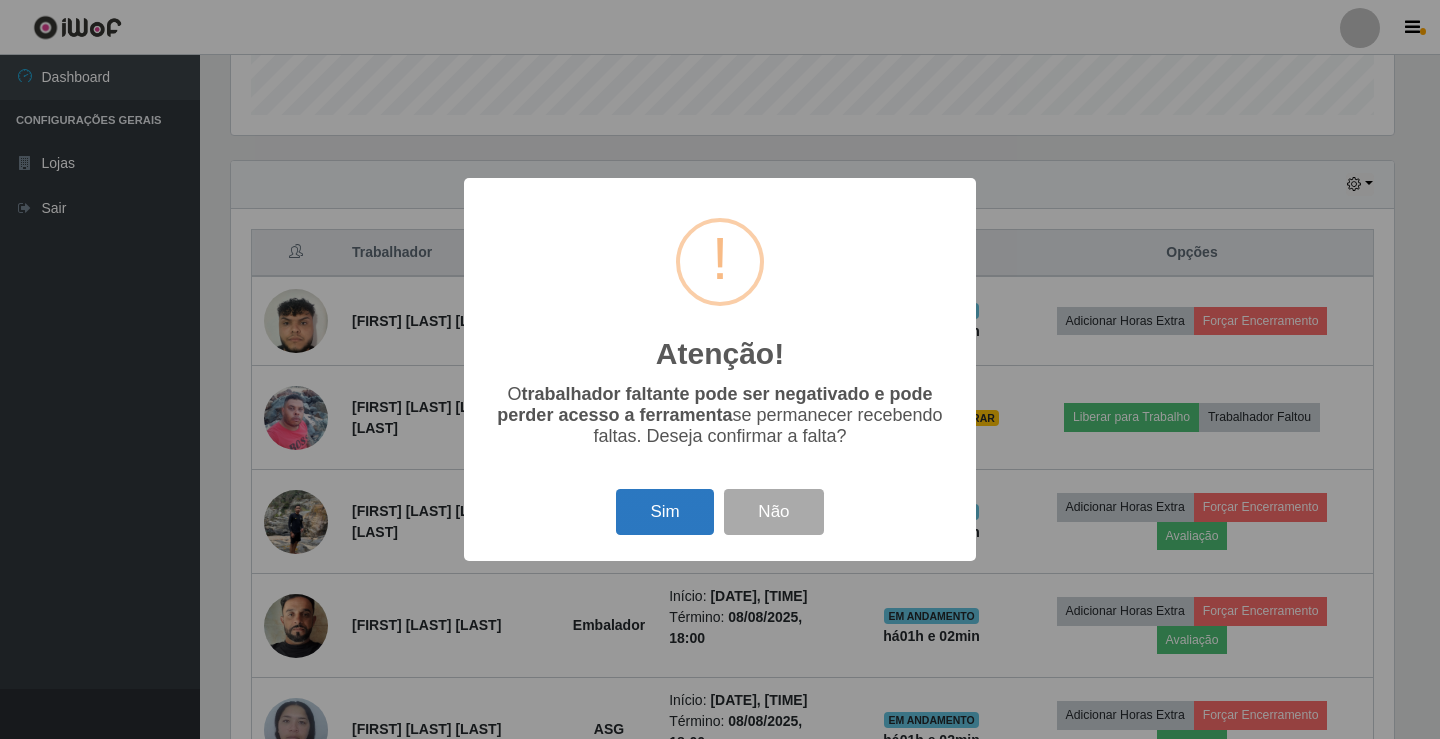 click on "Sim" at bounding box center [664, 512] 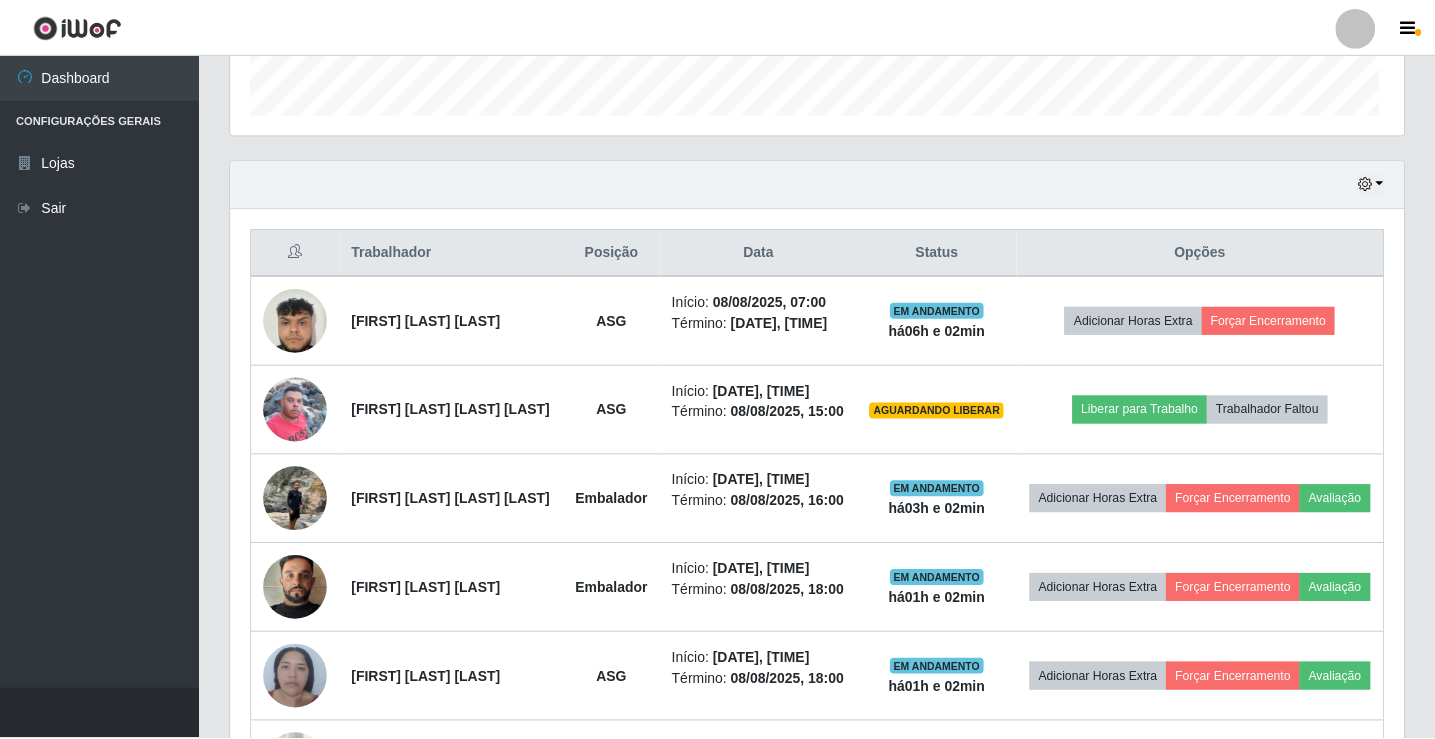 scroll, scrollTop: 999585, scrollLeft: 998827, axis: both 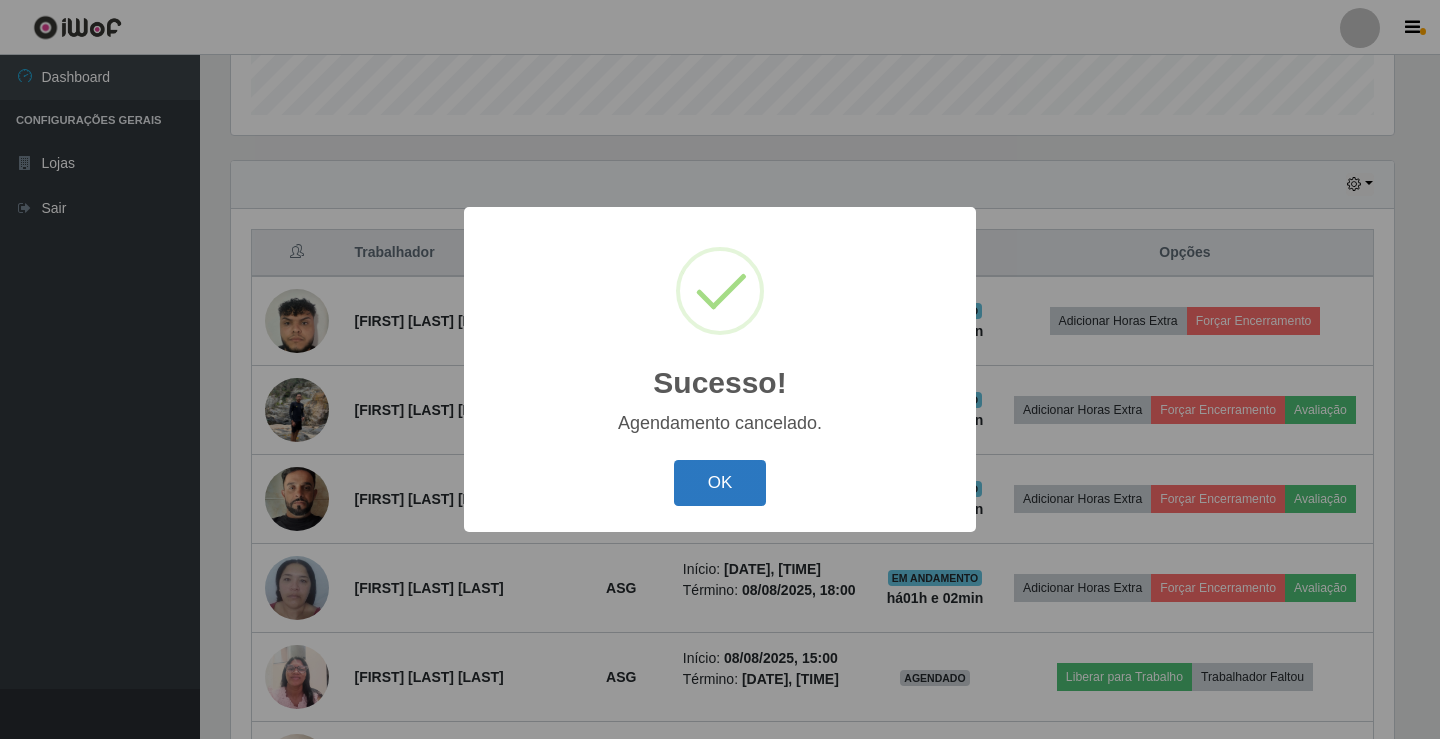 click on "OK" at bounding box center [720, 483] 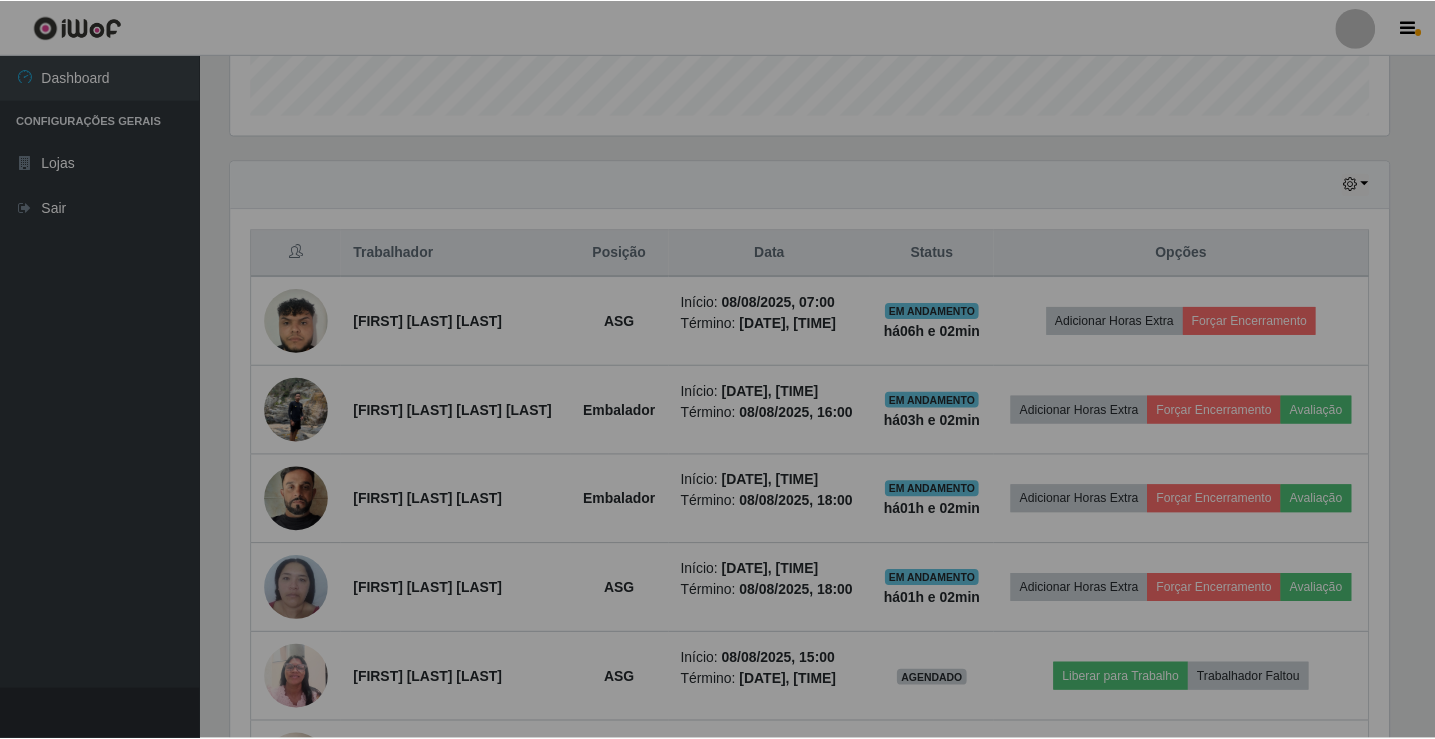 scroll, scrollTop: 999585, scrollLeft: 998827, axis: both 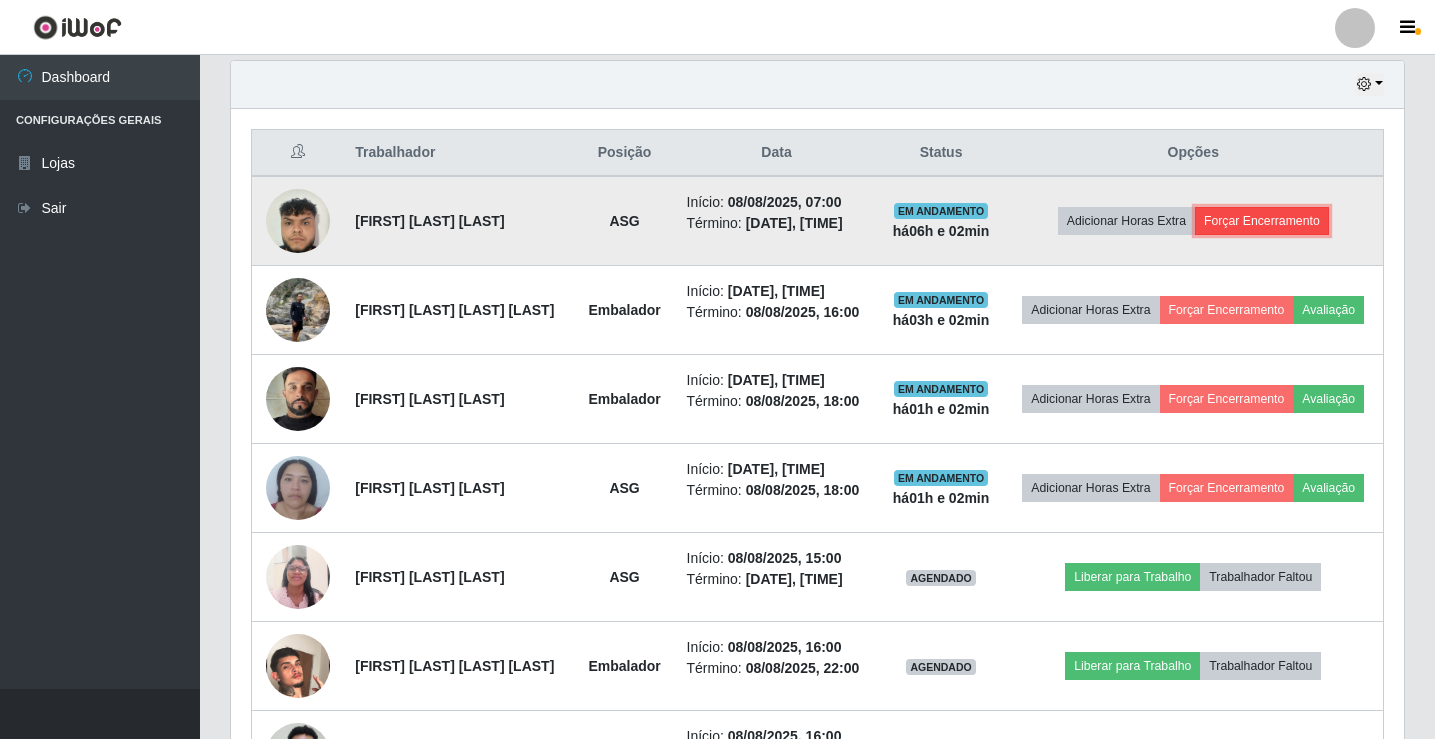 click on "Forçar Encerramento" at bounding box center [1262, 221] 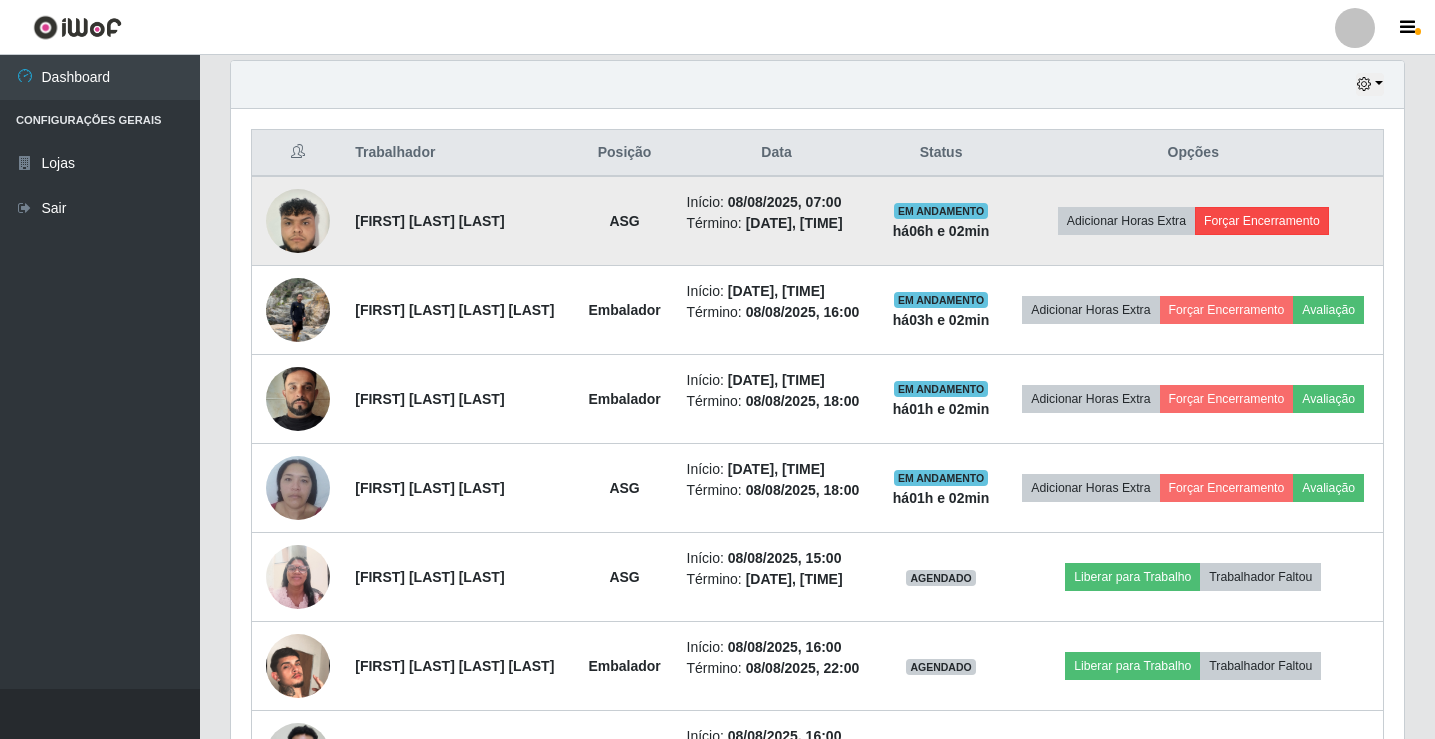 scroll, scrollTop: 999585, scrollLeft: 998837, axis: both 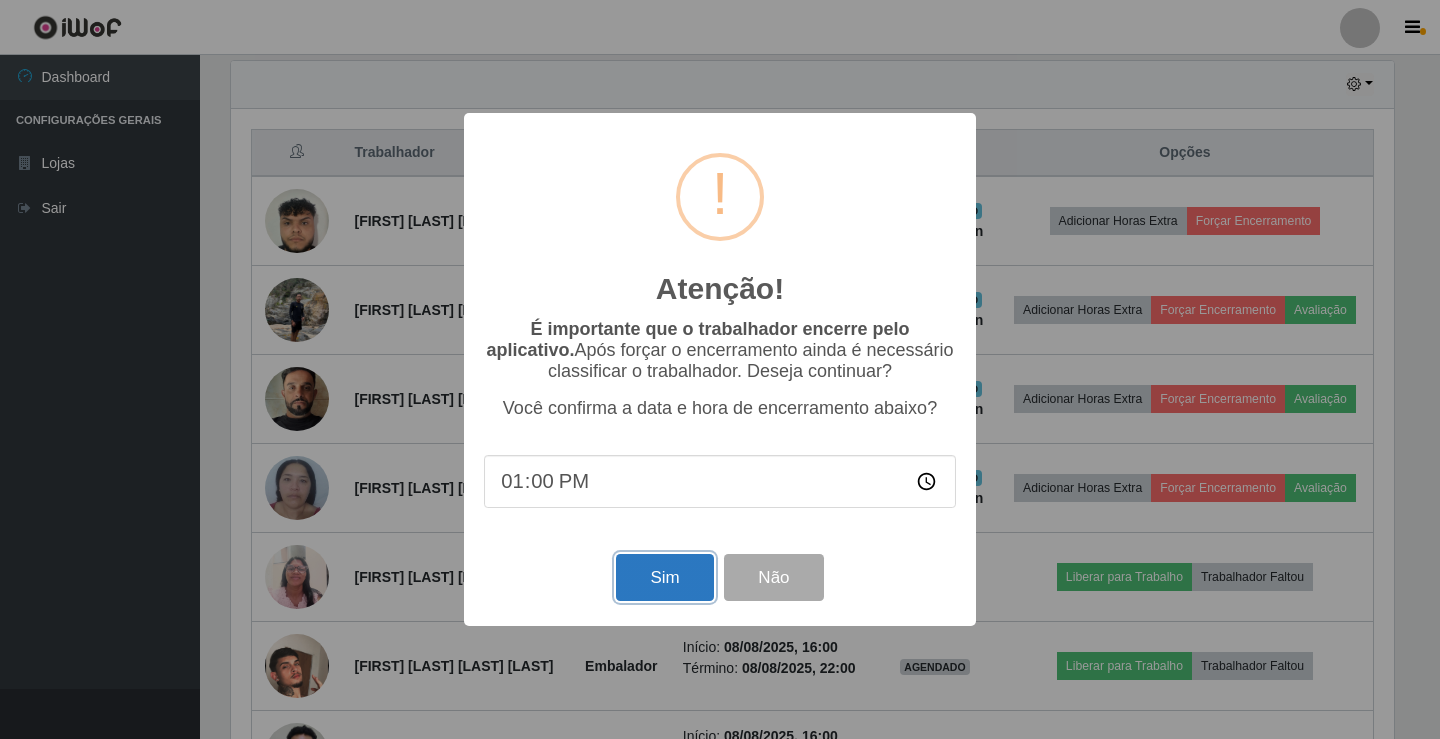 click on "Sim" at bounding box center (664, 577) 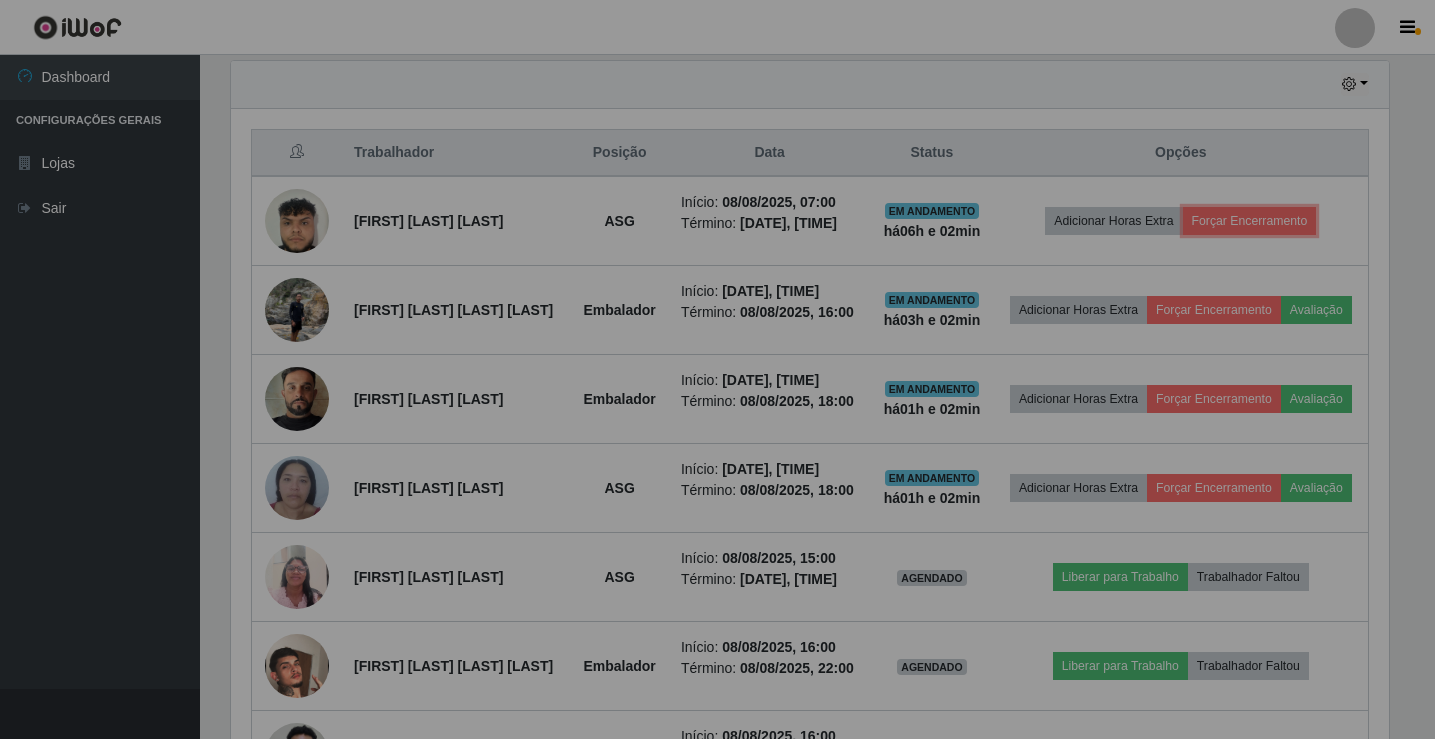 scroll, scrollTop: 999585, scrollLeft: 998827, axis: both 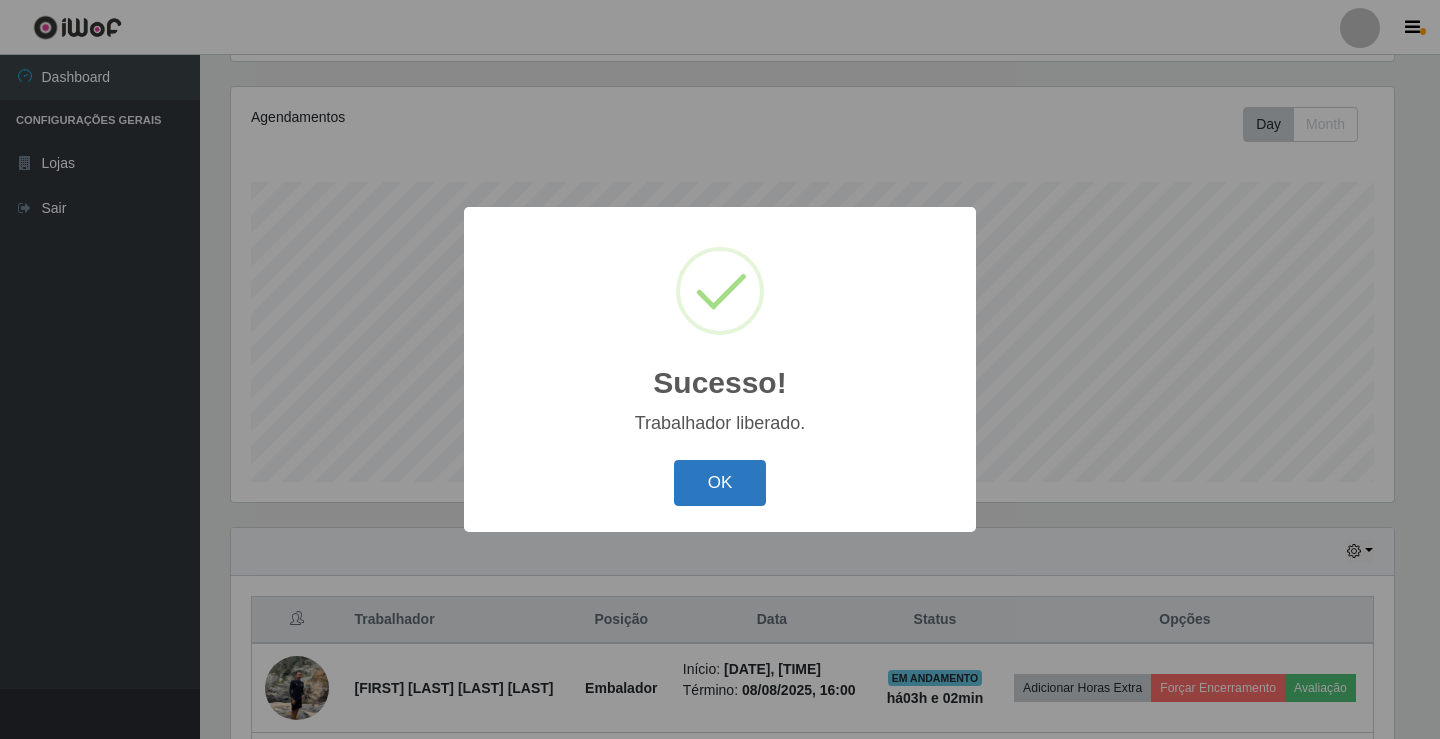 click on "OK" at bounding box center [720, 483] 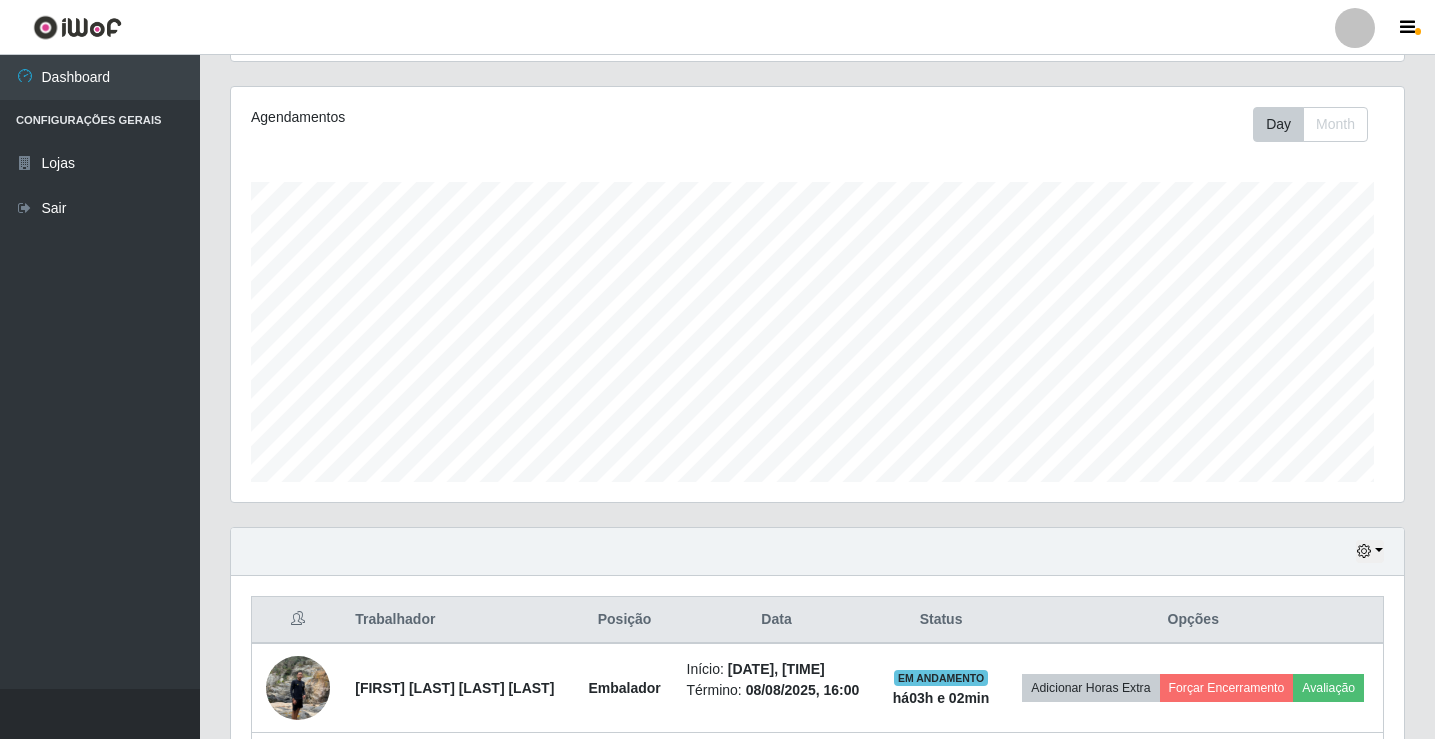 scroll, scrollTop: 999585, scrollLeft: 998827, axis: both 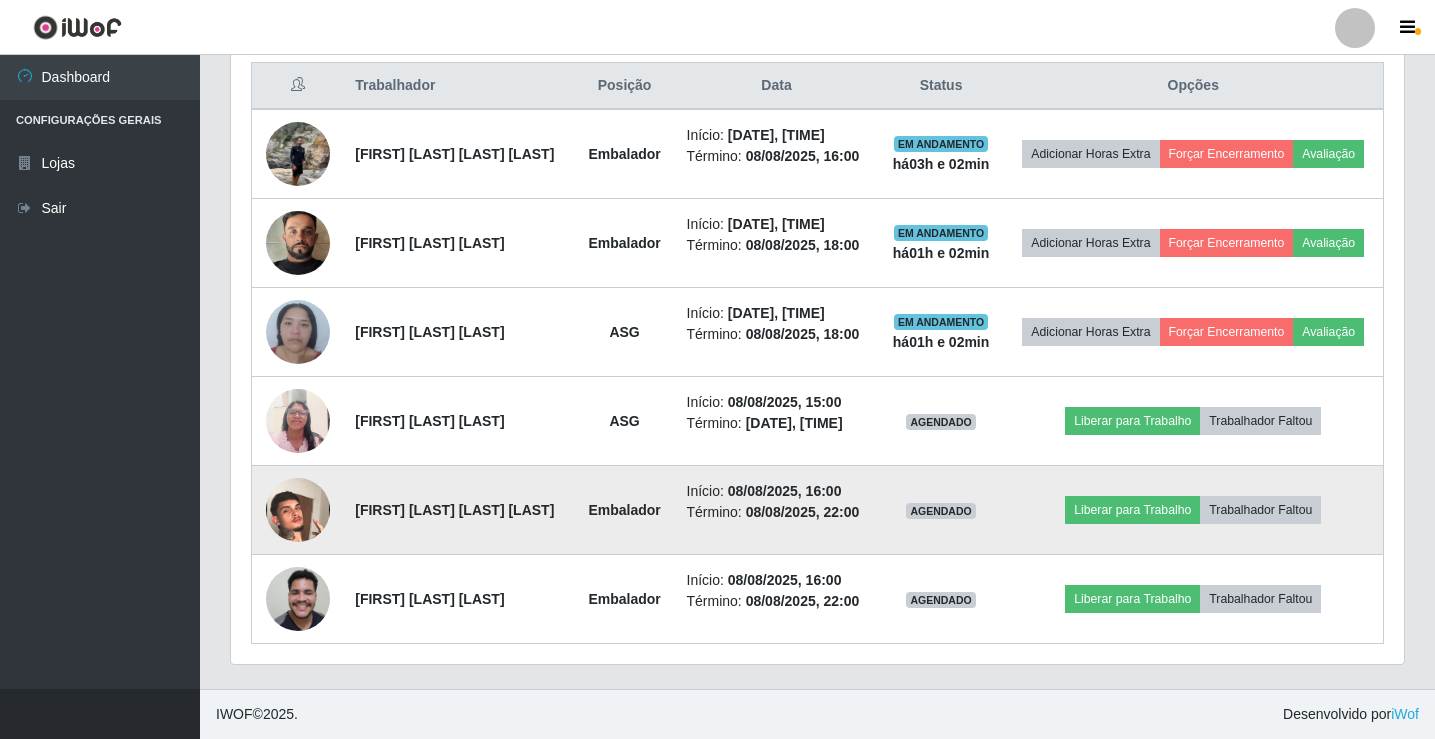 click at bounding box center (298, 510) 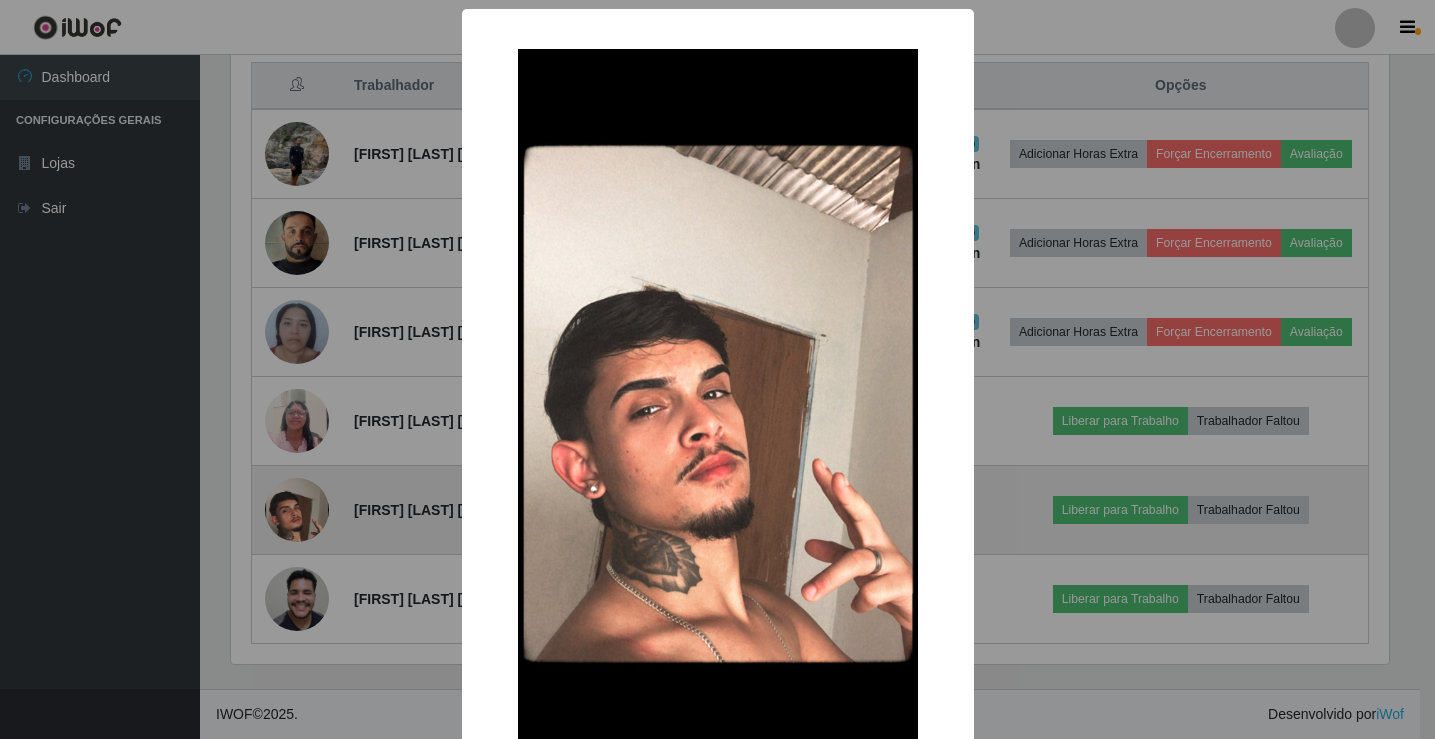 scroll, scrollTop: 999585, scrollLeft: 998837, axis: both 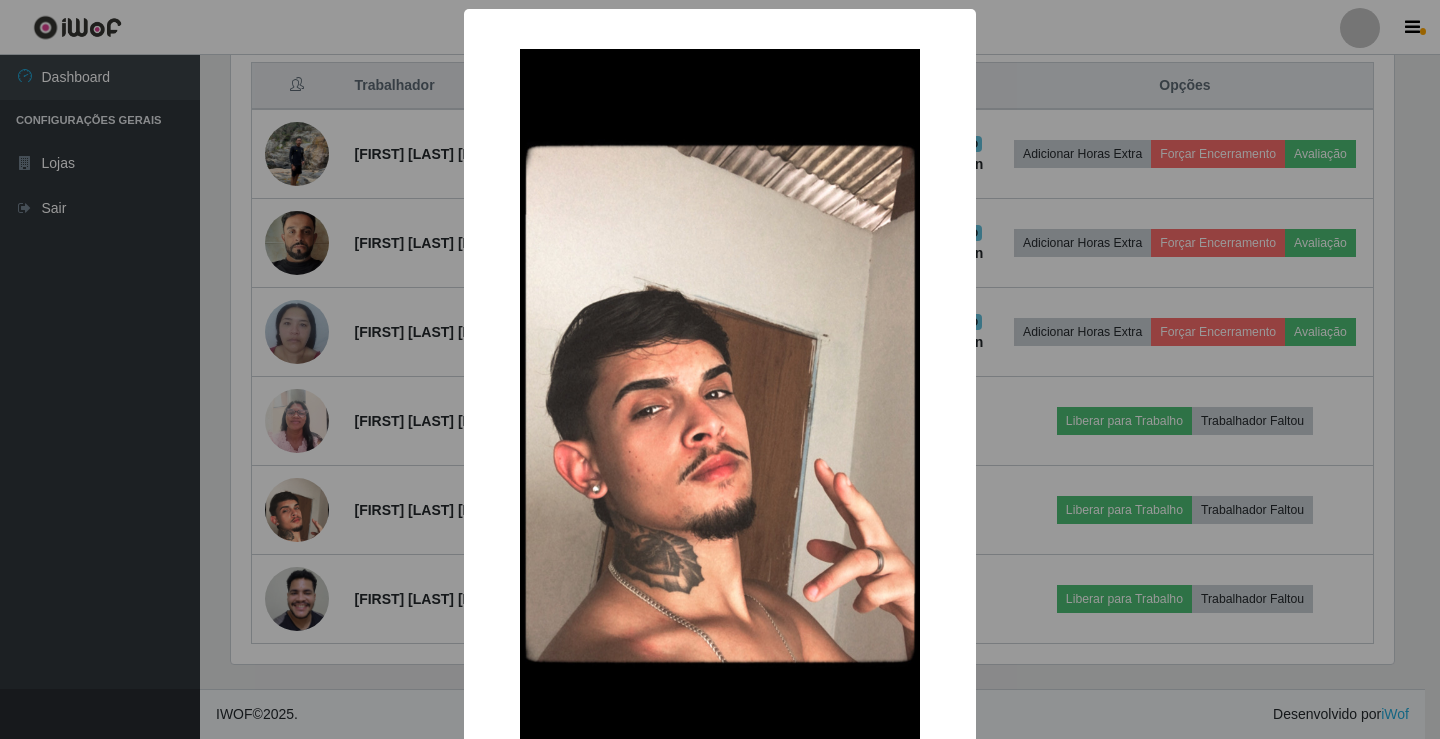 click on "× OK Cancel" at bounding box center [720, 369] 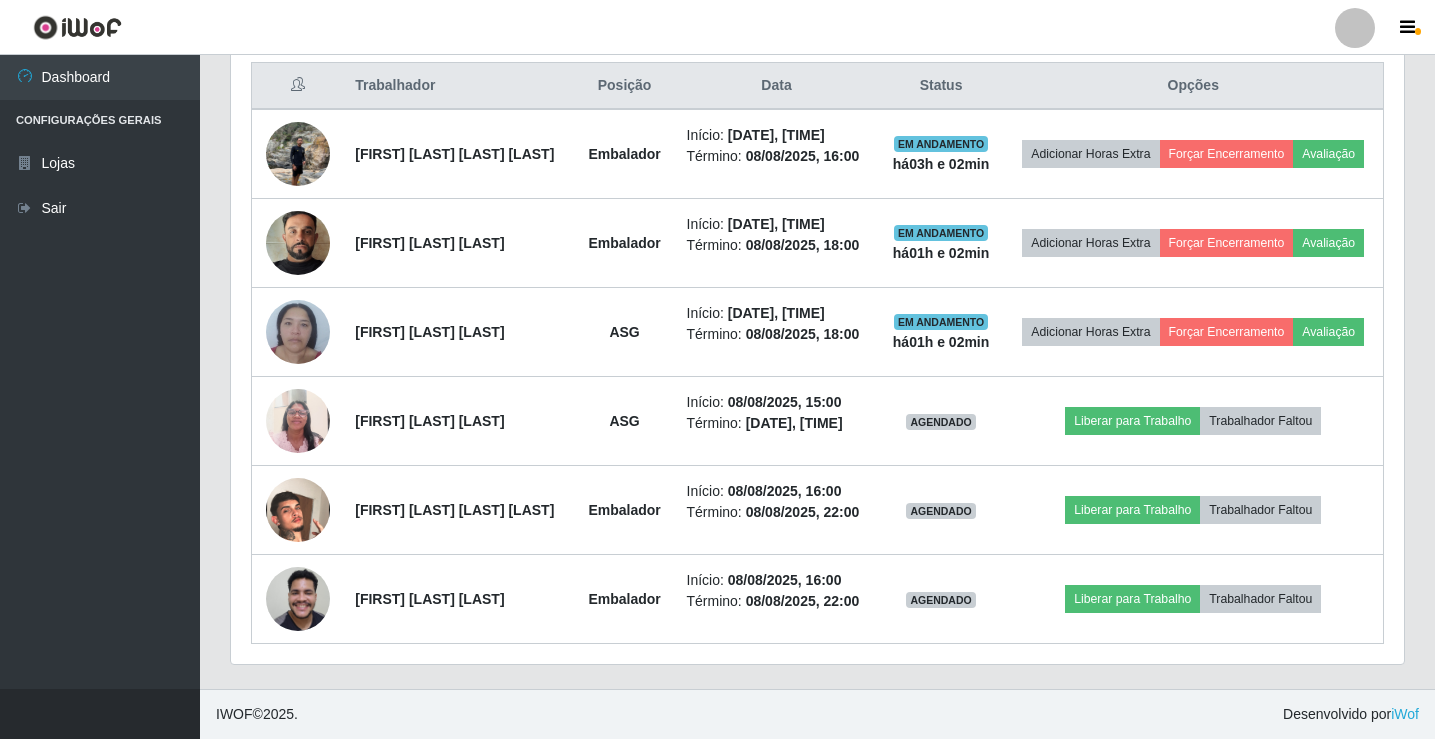 scroll, scrollTop: 999585, scrollLeft: 998827, axis: both 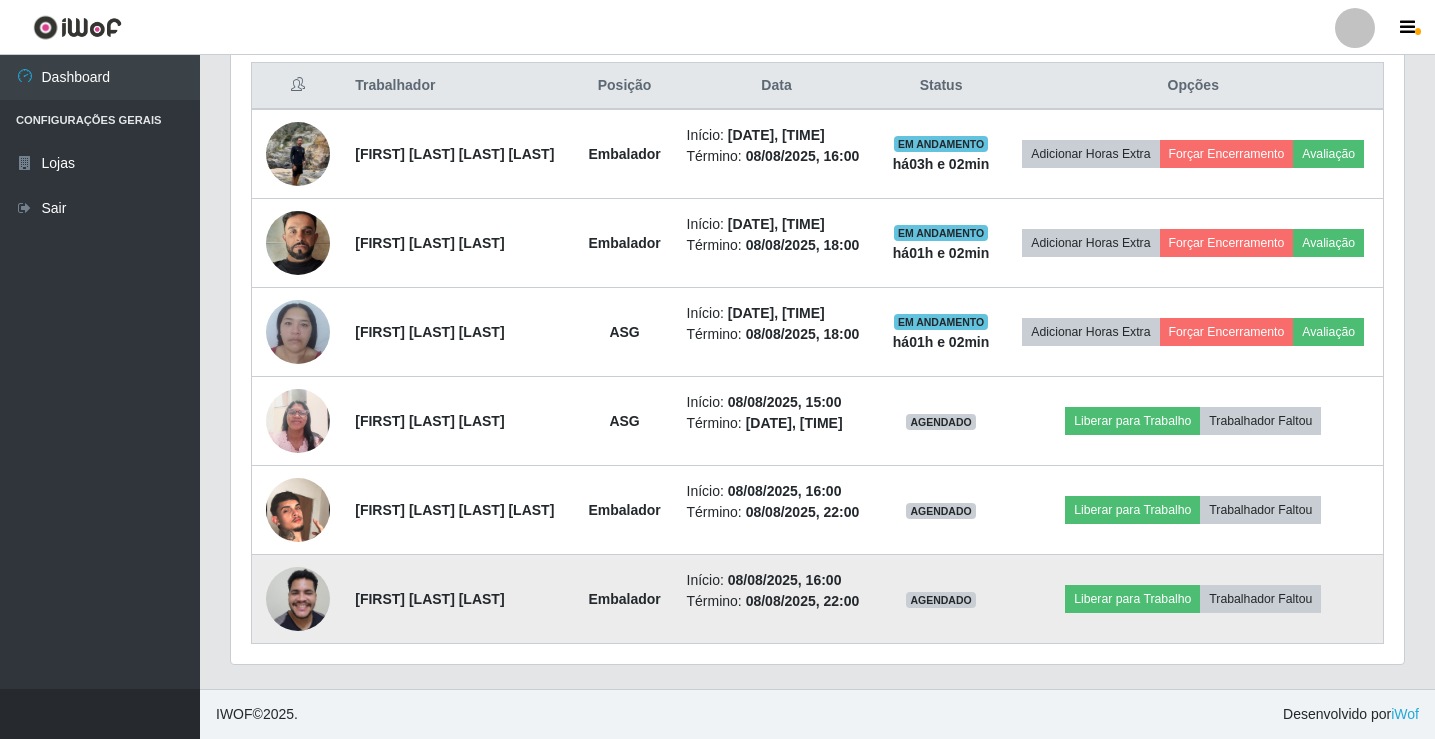 click at bounding box center (298, 598) 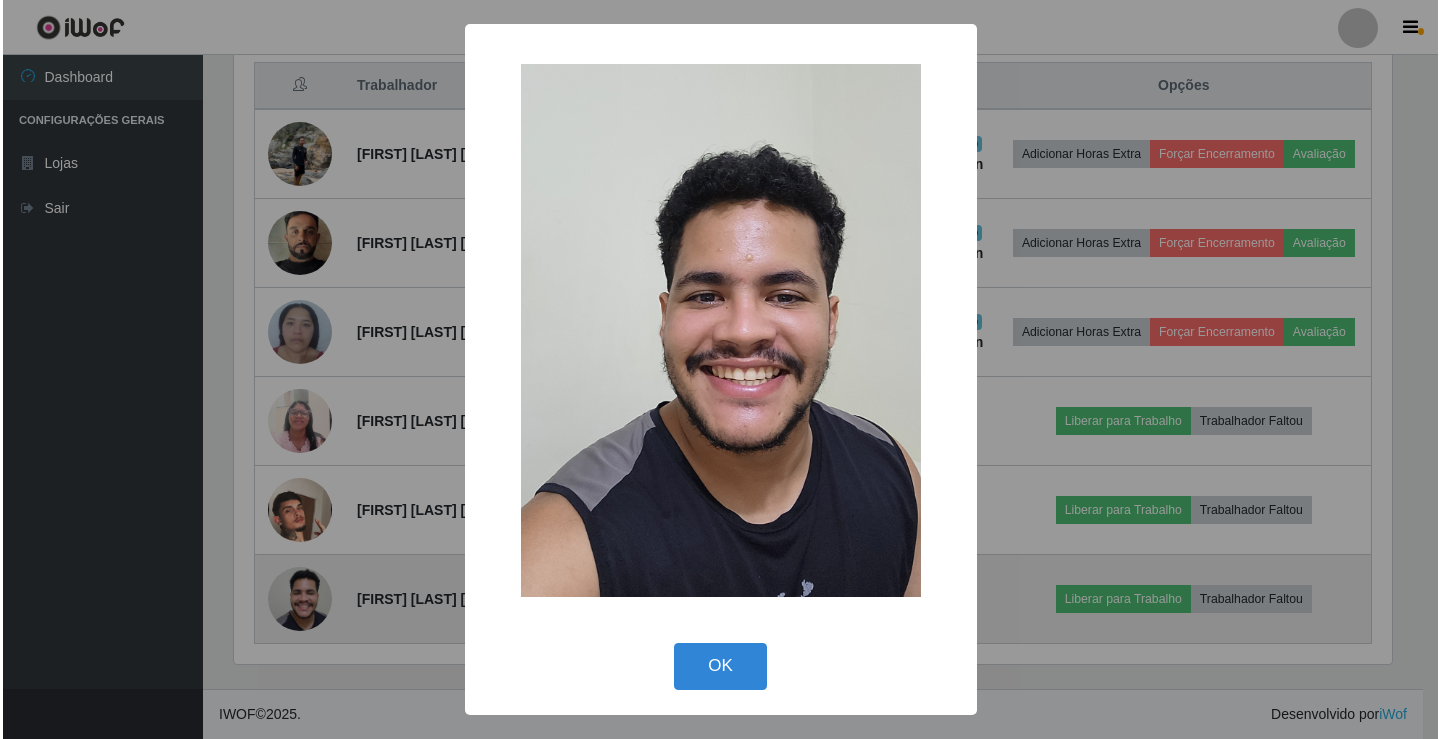 scroll, scrollTop: 999585, scrollLeft: 998837, axis: both 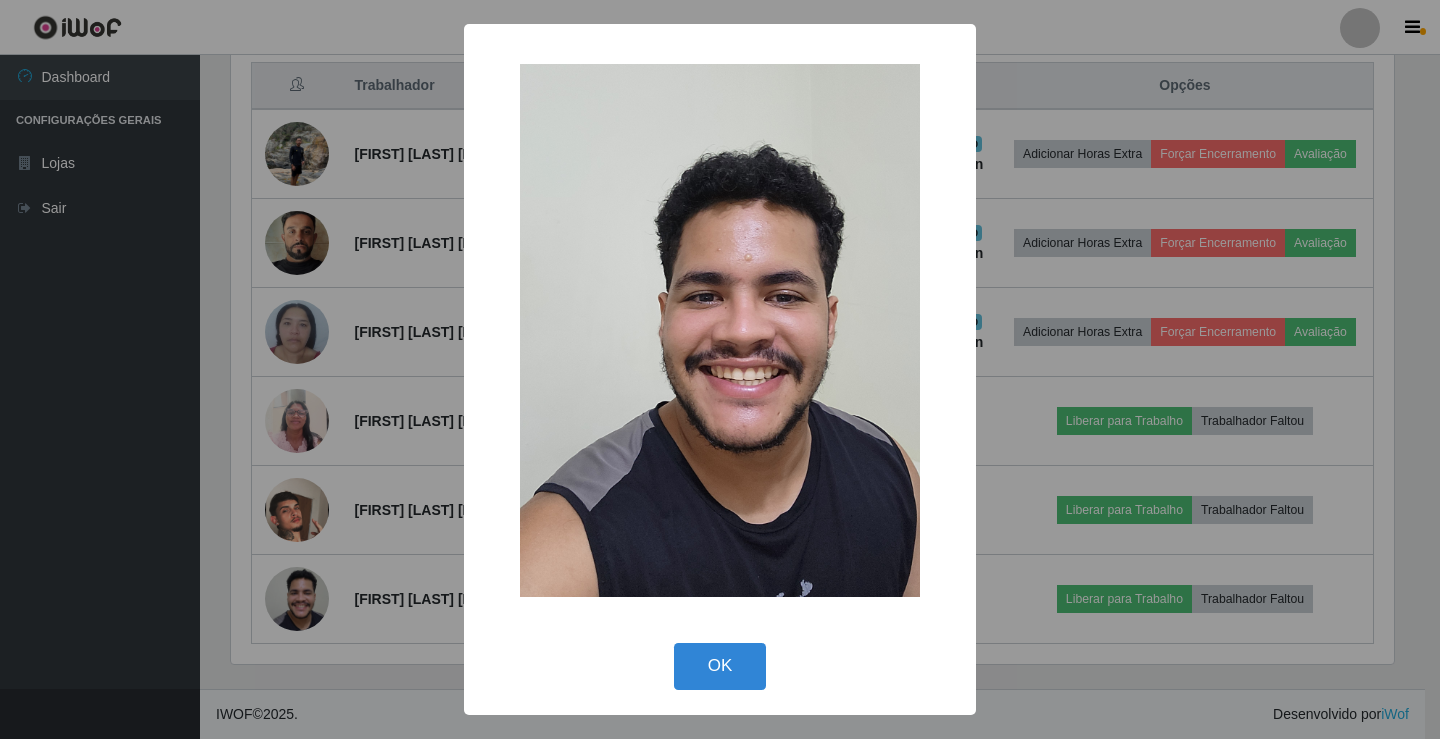 click on "× OK Cancel" at bounding box center (720, 369) 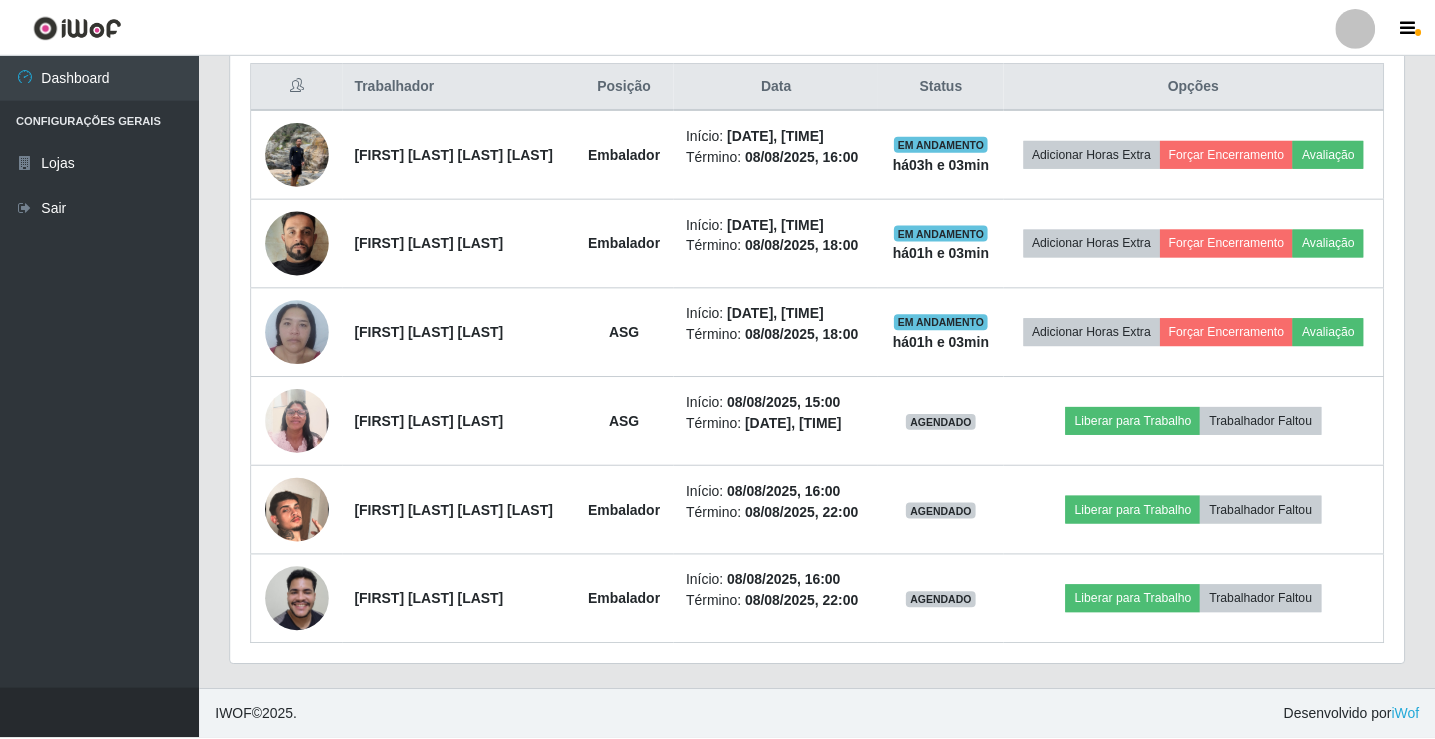 scroll, scrollTop: 999585, scrollLeft: 998827, axis: both 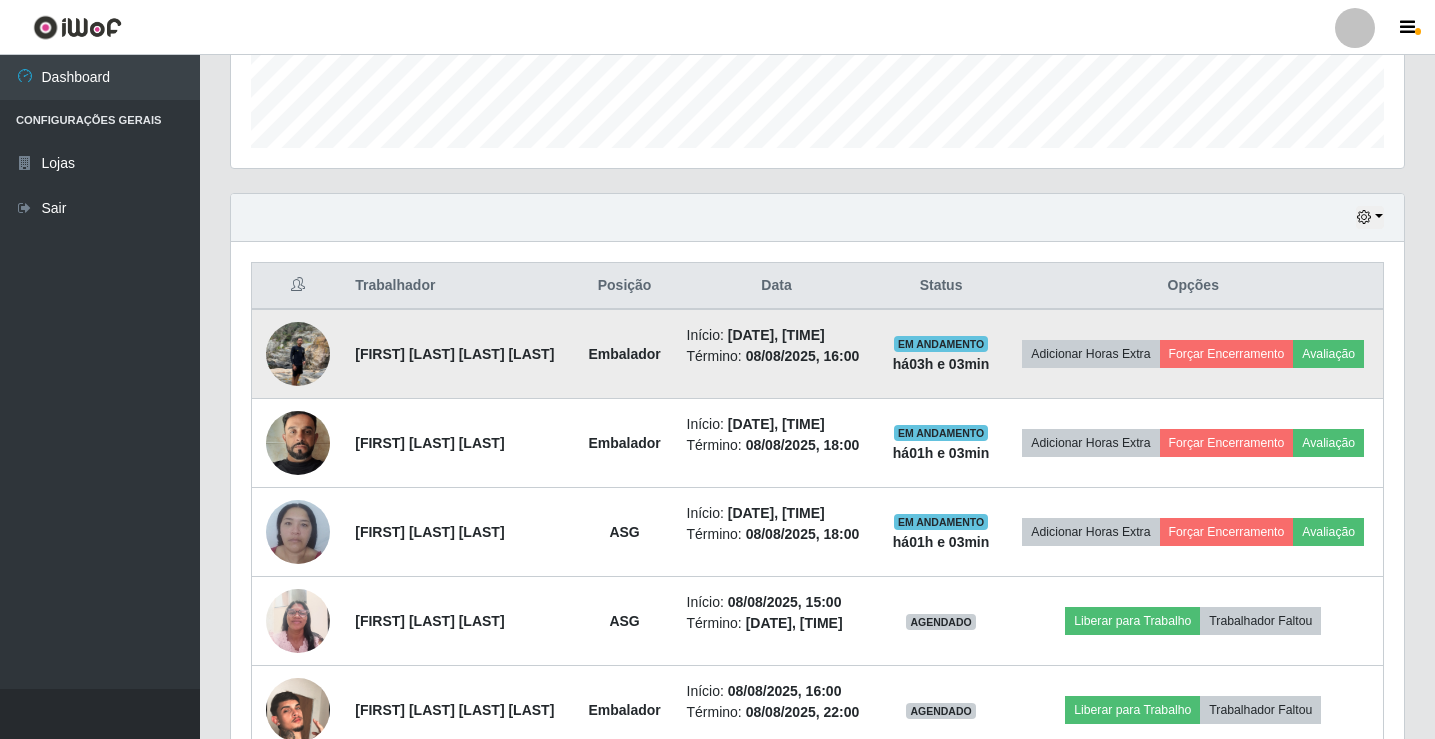 click at bounding box center (298, 353) 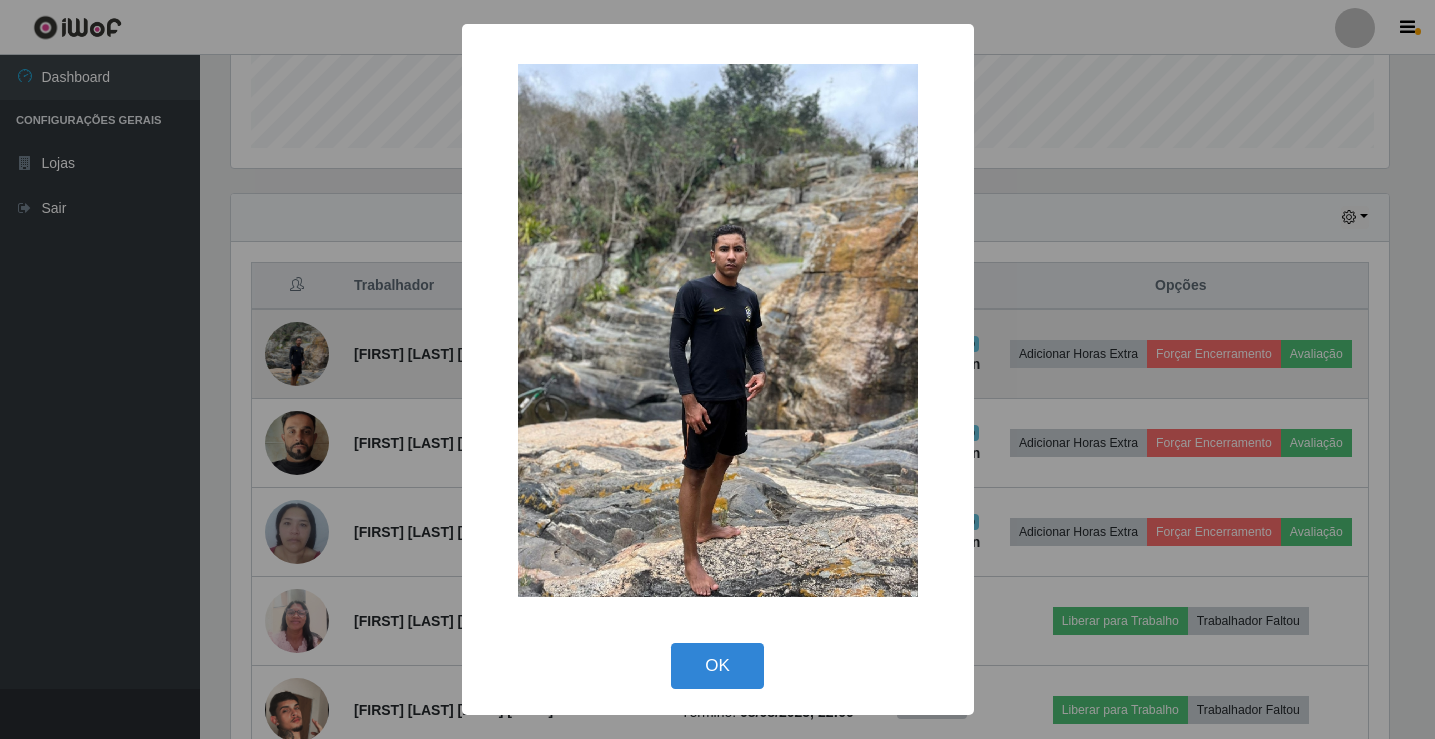 scroll, scrollTop: 999585, scrollLeft: 998837, axis: both 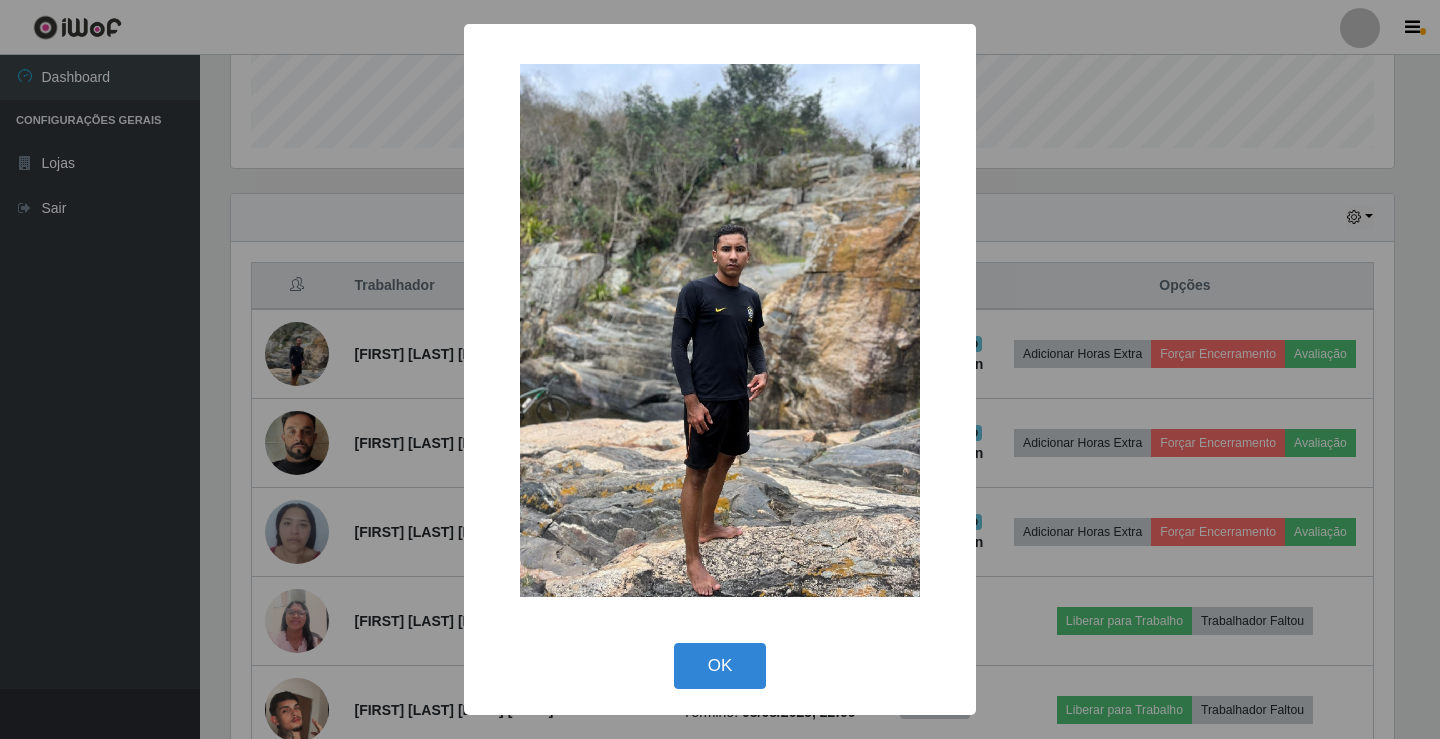 click on "× OK Cancel" at bounding box center [720, 369] 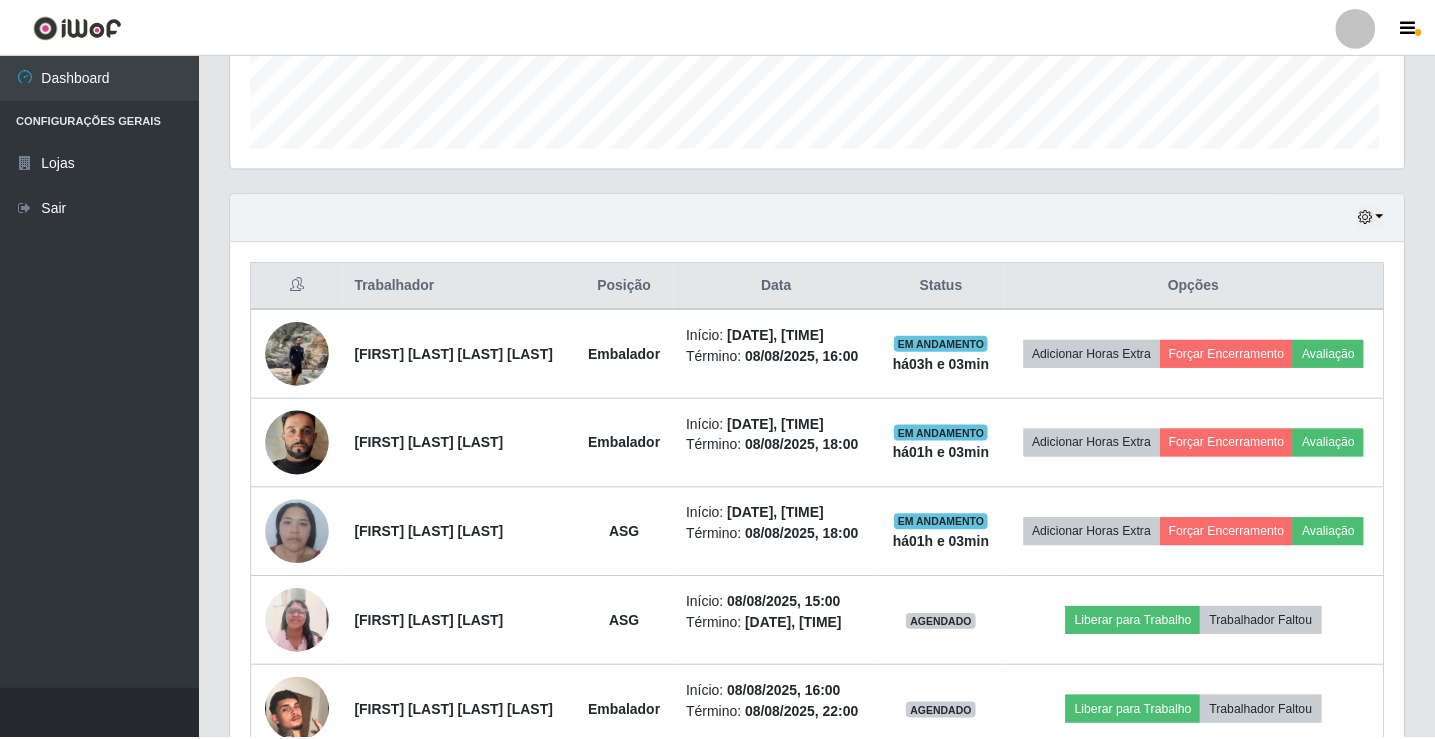 scroll, scrollTop: 999585, scrollLeft: 998827, axis: both 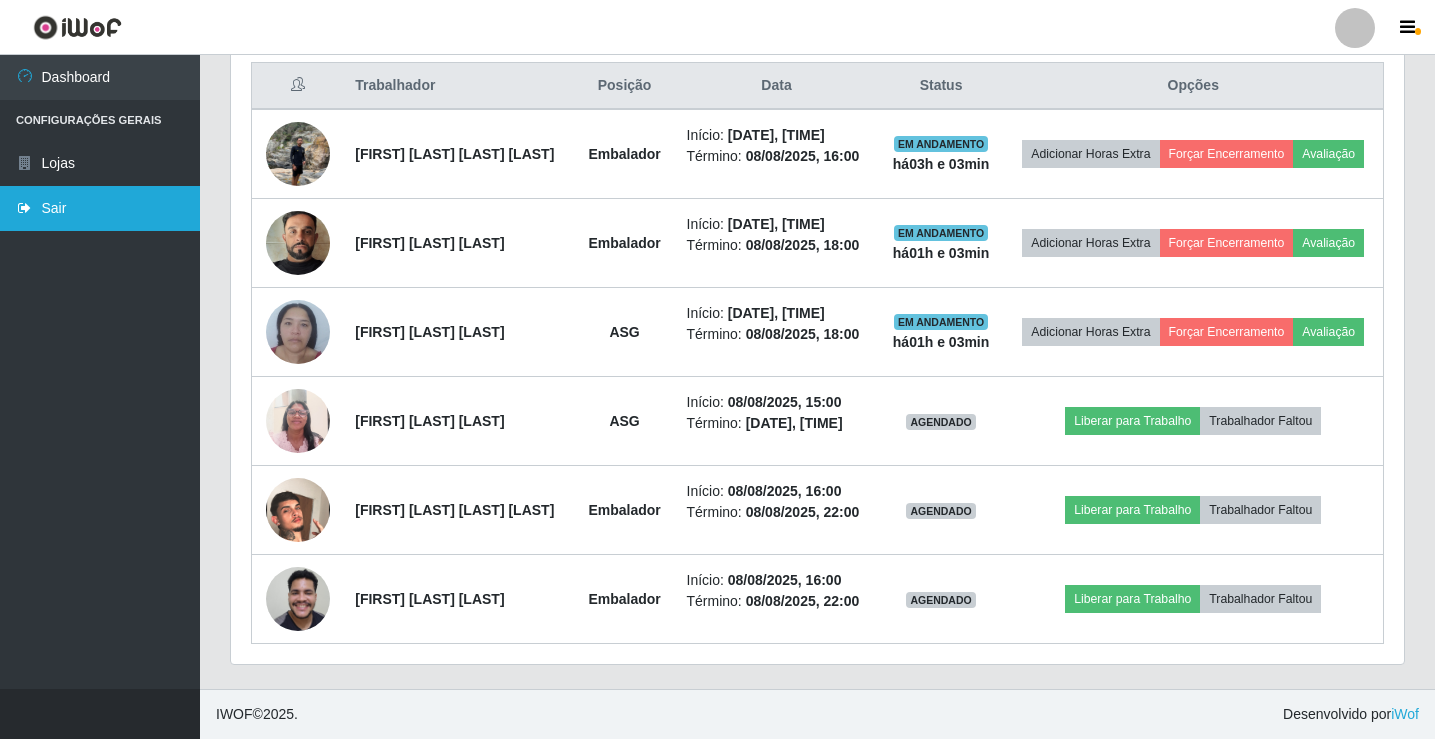 click on "Sair" at bounding box center (100, 208) 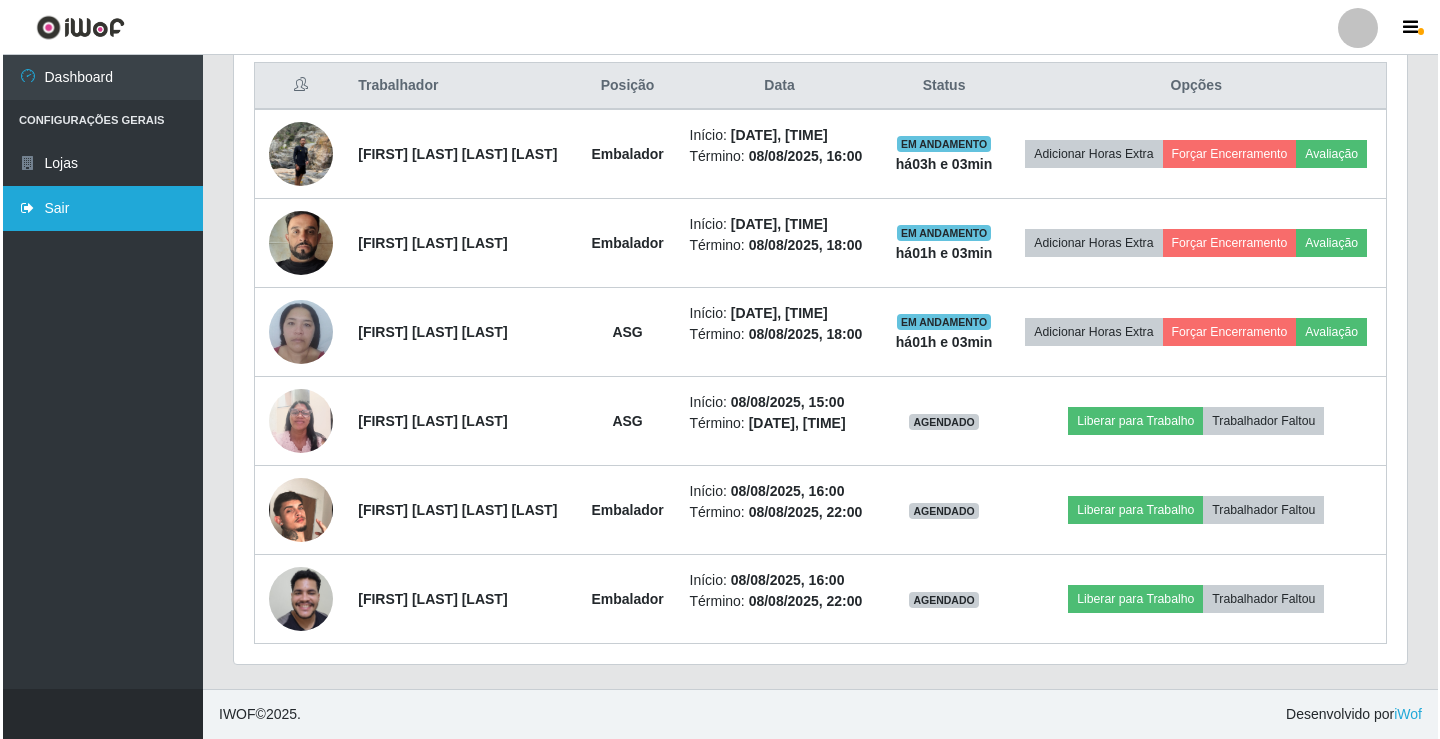 scroll, scrollTop: 0, scrollLeft: 0, axis: both 